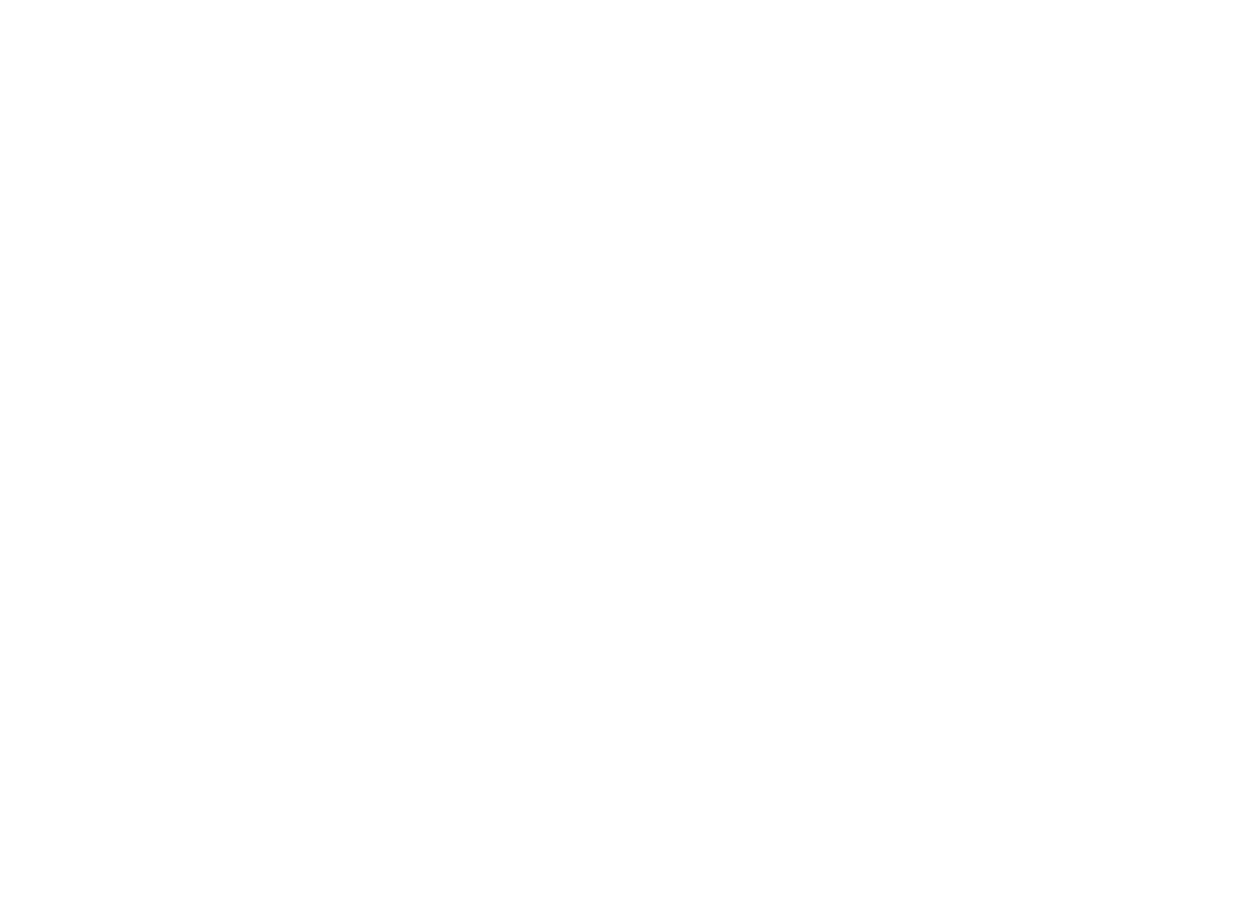 scroll, scrollTop: 0, scrollLeft: 0, axis: both 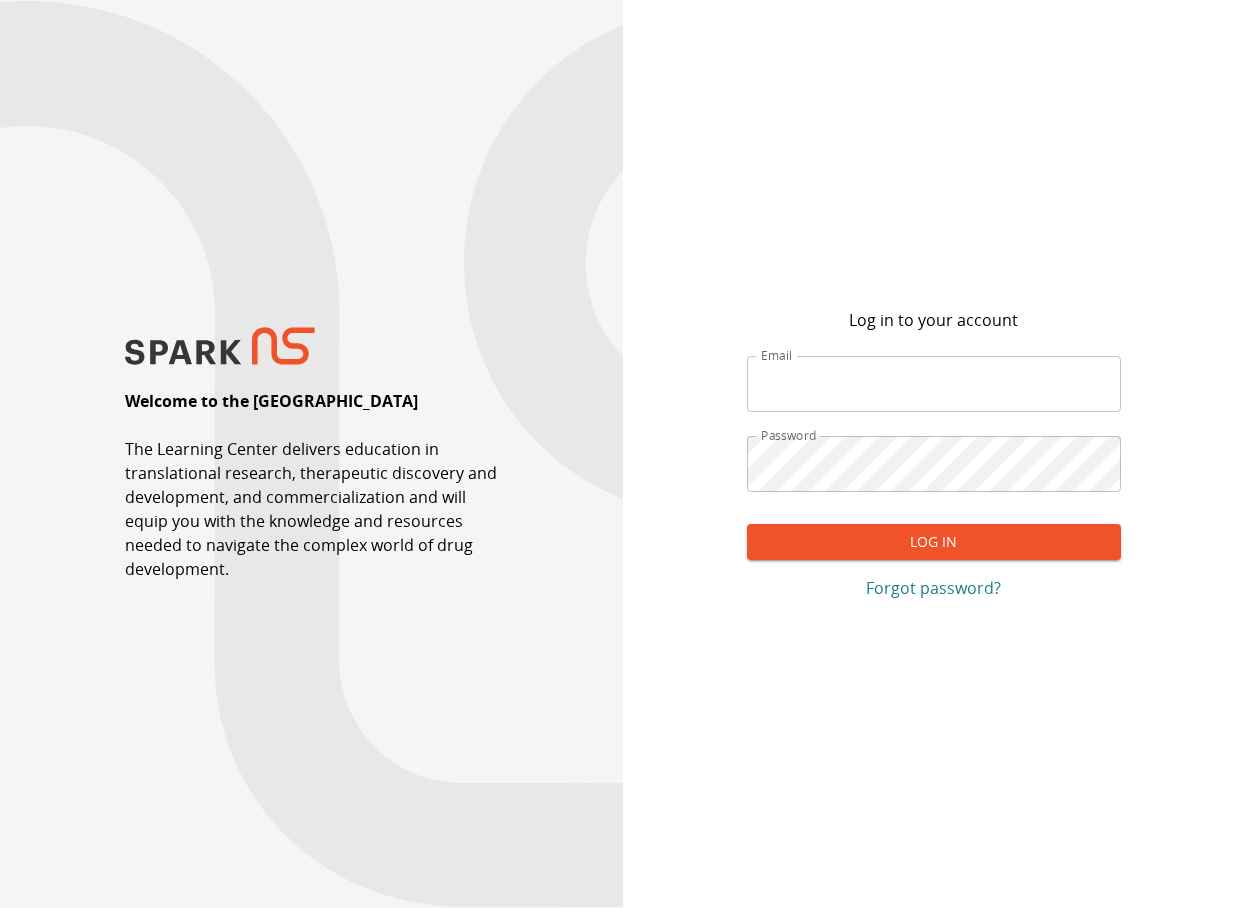type on "**********" 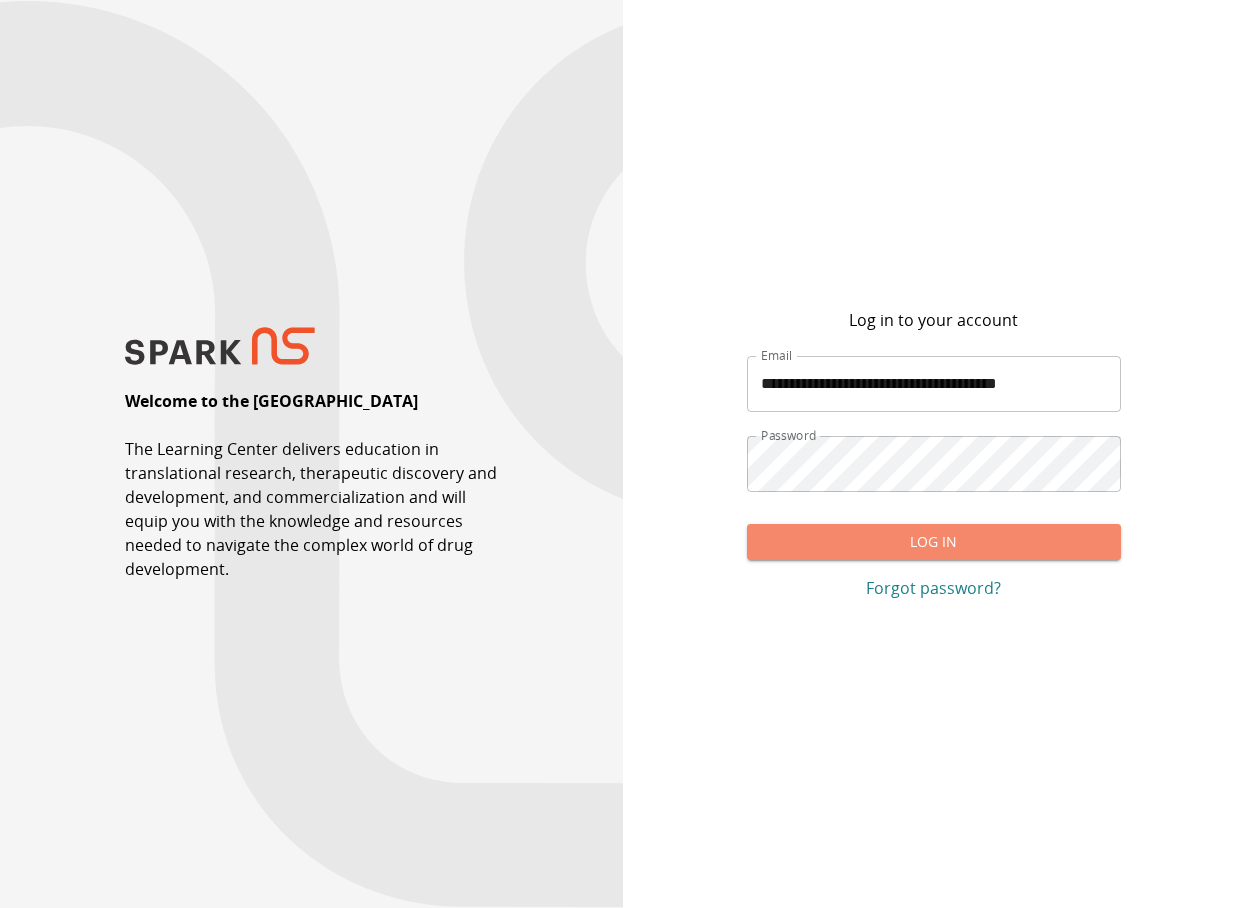 click on "Log In" at bounding box center [934, 542] 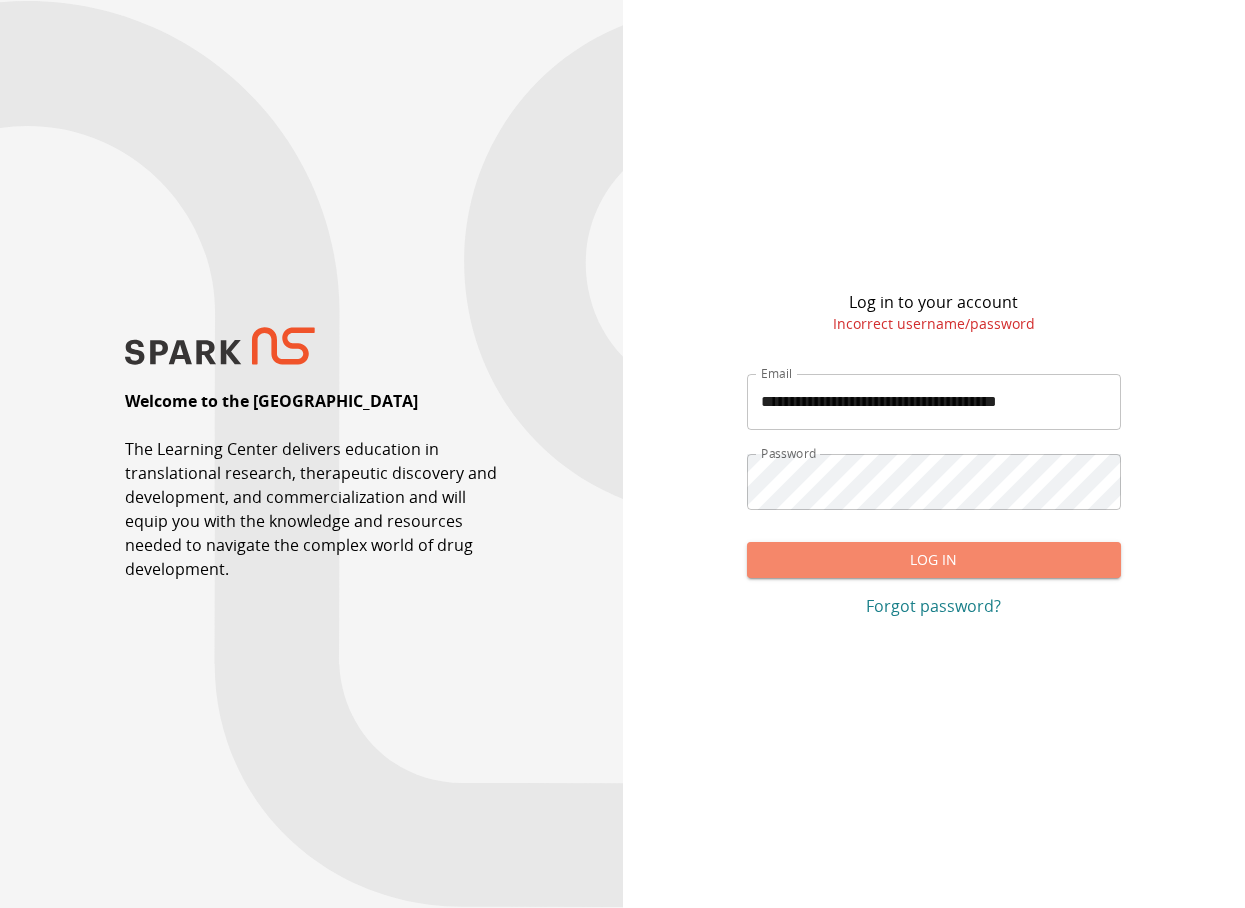 click on "Log In" at bounding box center (934, 560) 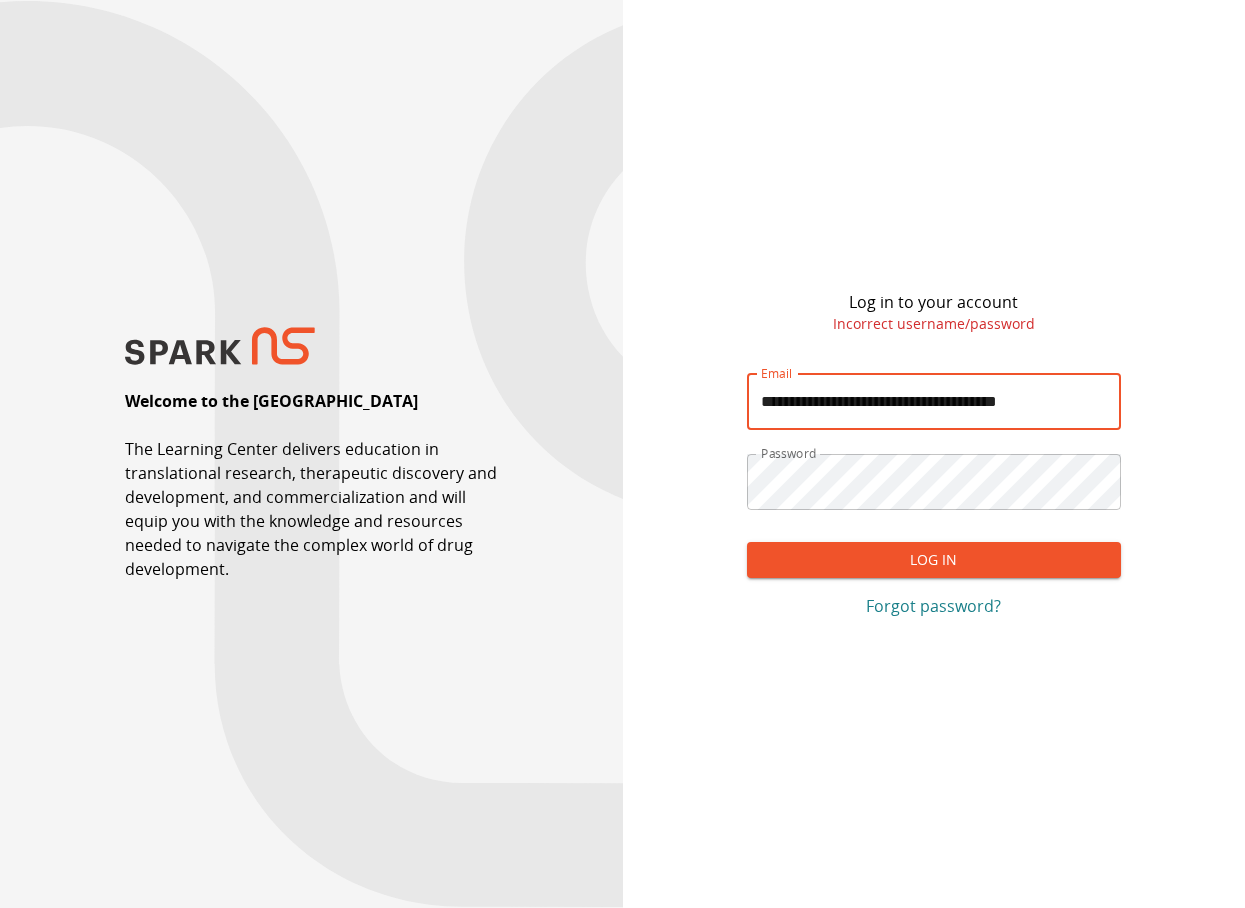 click on "**********" at bounding box center (934, 402) 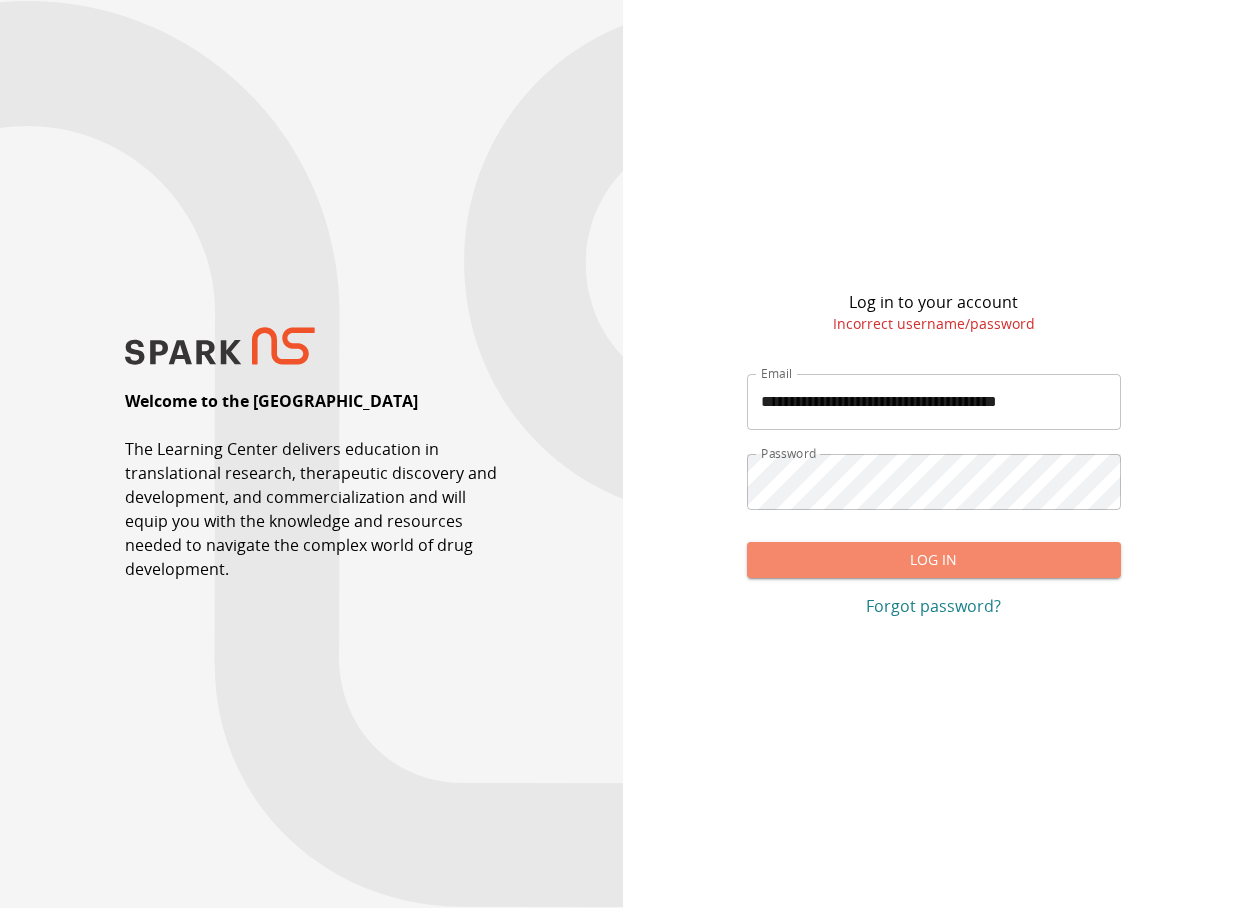 click on "Log In" at bounding box center (934, 560) 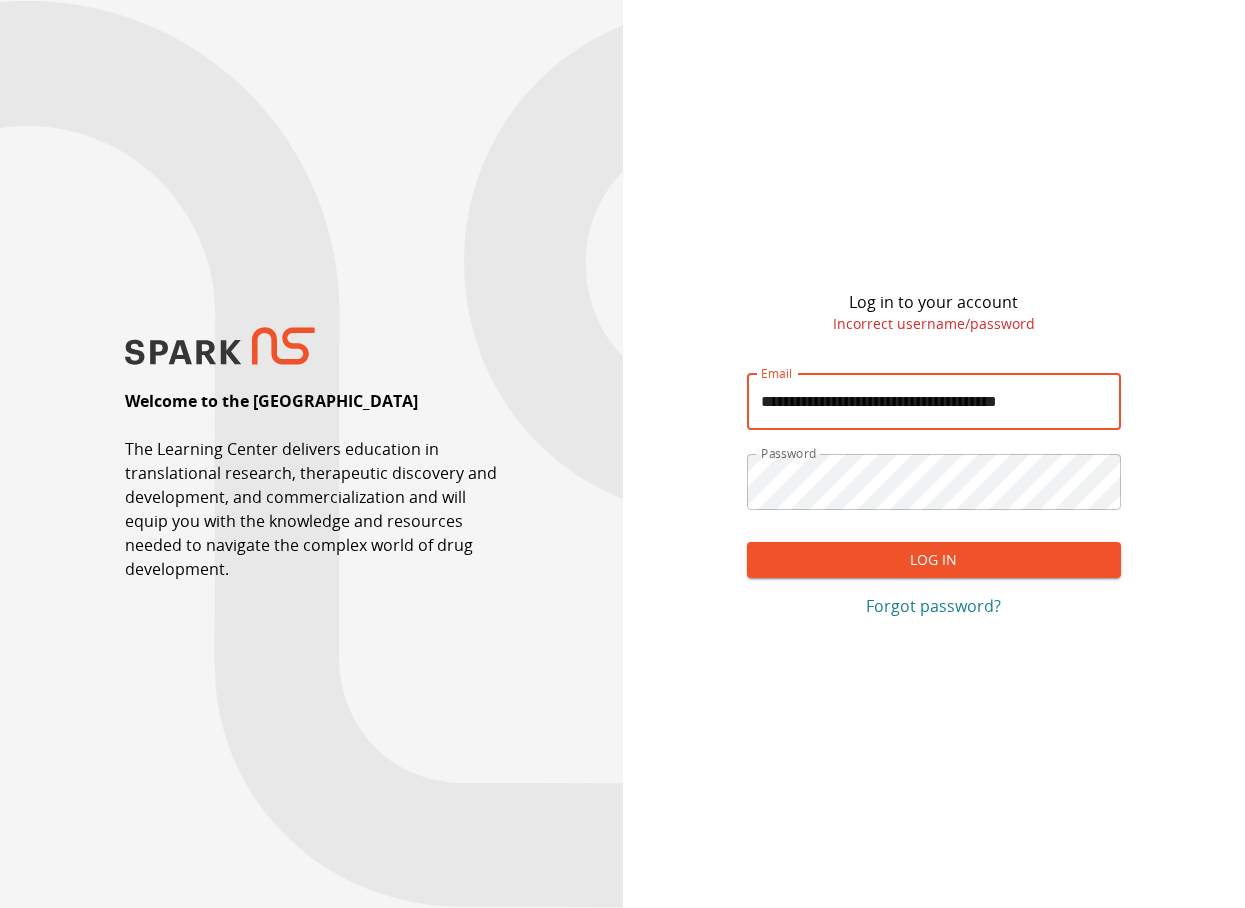 click on "**********" at bounding box center (934, 402) 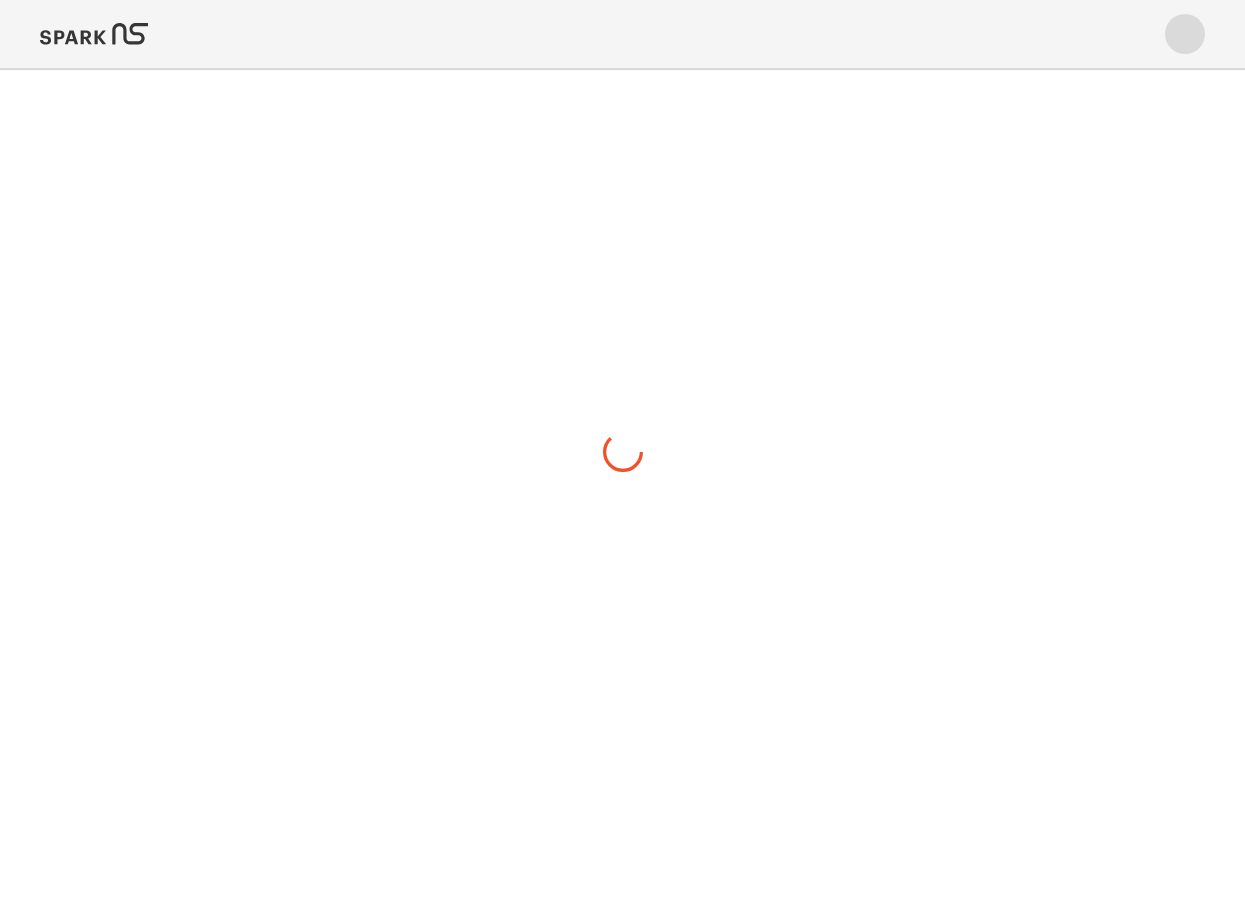 scroll, scrollTop: 0, scrollLeft: 0, axis: both 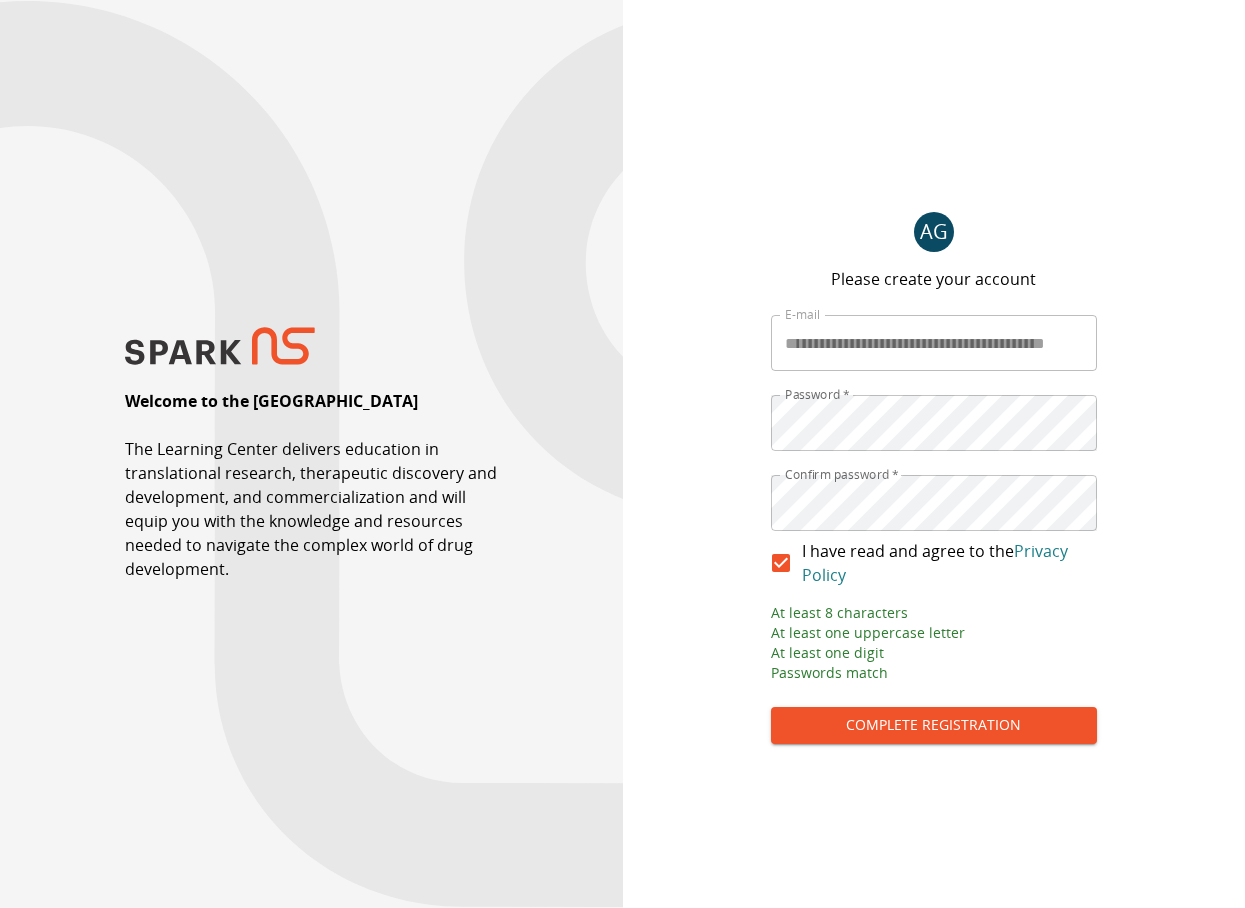 click on "Complete Registration" at bounding box center [934, 725] 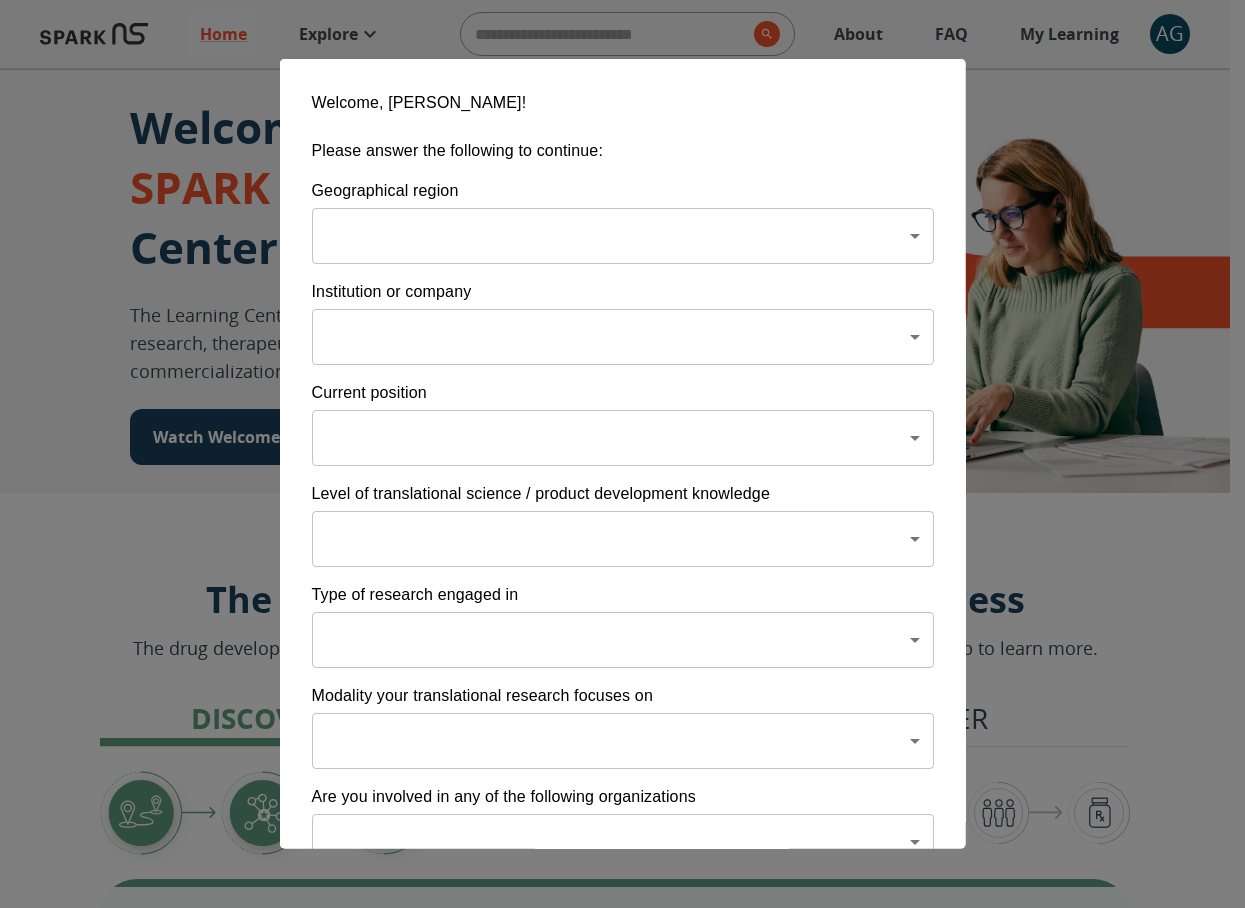 click on "Home Explore ​ About FAQ My Learning AG Welcome to the SPARK NS  Learning Center The Learning Center will support your journey in translational research, therapeutic discovery and development, and commercialization. Watch Welcome Video The Drug Discovery and Development Process The drug development process typically has three phases. Discover, Develop, Deliver. Click each tab to learn more. Discover Develop Deliver Discover The Discover section covers foundational knowledge in drug discovery and
development, from identifying unmet medical need and understanding the disease to defining essential
product characteristics, therapeutic discovery, and optimization. You will also find information
supporting strategic planning, the basics of the market, and technology transfer as well as regulatory
and intellectual property considerations. Watch Video Your Learning, Your Way Courses Go to Courses Courses Go to Courses Modules Go to Modules Videos Go to Videos Contact Privacy Terms" at bounding box center [622, 1242] 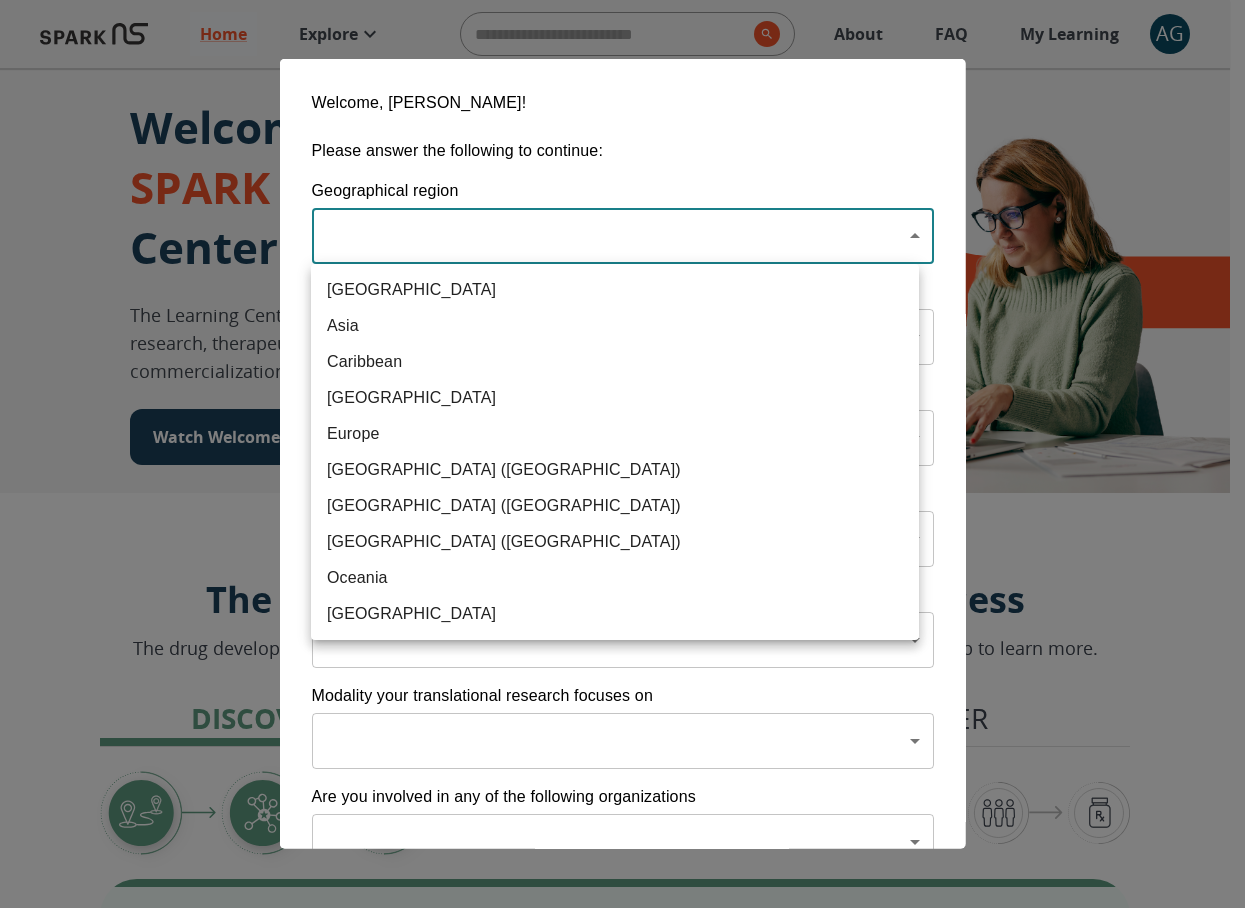click on "Asia" at bounding box center (615, 326) 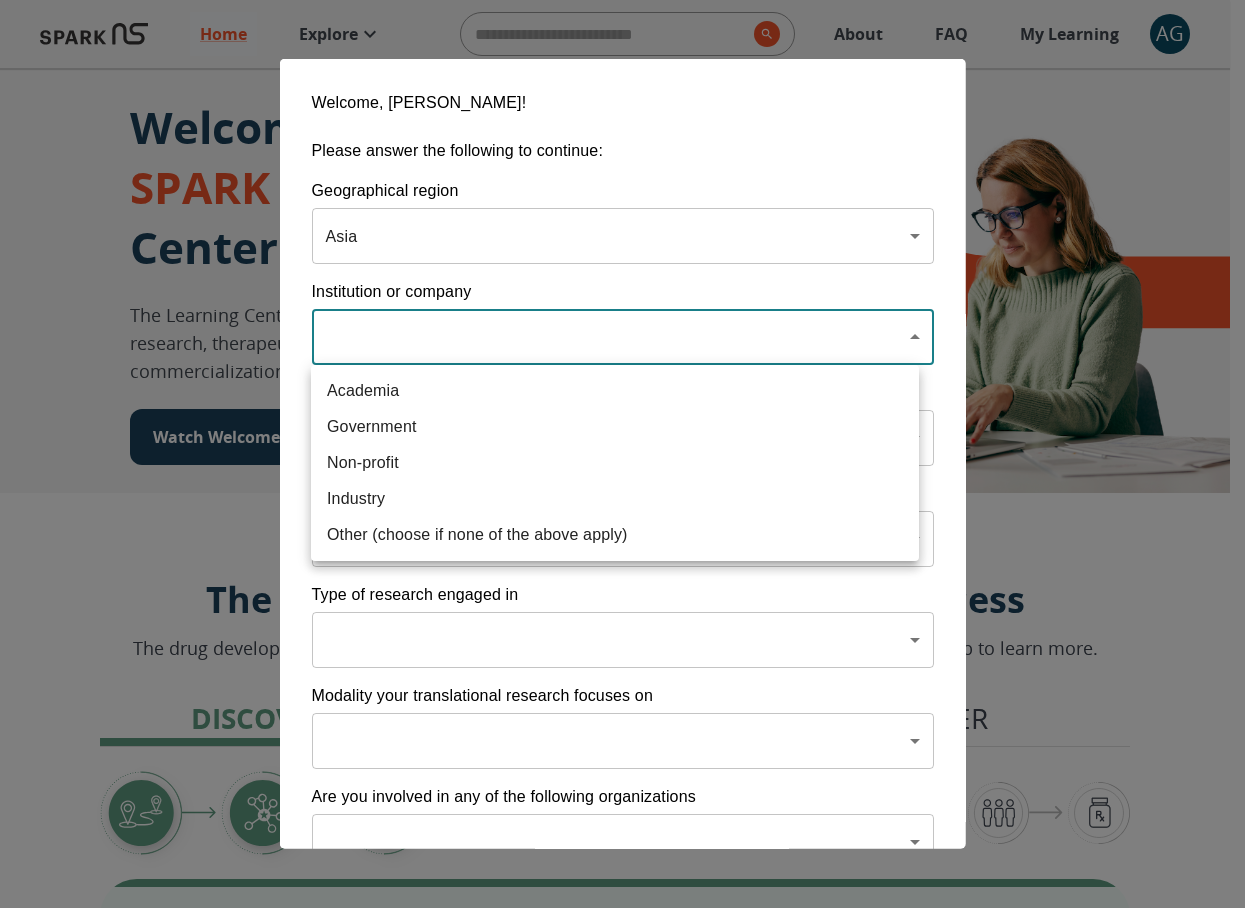 click on "Home Explore ​ About FAQ My Learning AG Welcome to the SPARK NS  Learning Center The Learning Center will support your journey in translational research, therapeutic discovery and development, and commercialization. Watch Welcome Video The Drug Discovery and Development Process The drug development process typically has three phases. Discover, Develop, Deliver. Click each tab to learn more. Discover Develop Deliver Discover The Discover section covers foundational knowledge in drug discovery and
development, from identifying unmet medical need and understanding the disease to defining essential
product characteristics, therapeutic discovery, and optimization. You will also find information
supporting strategic planning, the basics of the market, and technology transfer as well as regulatory
and intellectual property considerations. Watch Video Your Learning, Your Way Courses Go to Courses Courses Go to Courses Modules Go to Modules Videos Go to Videos Contact Privacy Terms" at bounding box center [622, 1242] 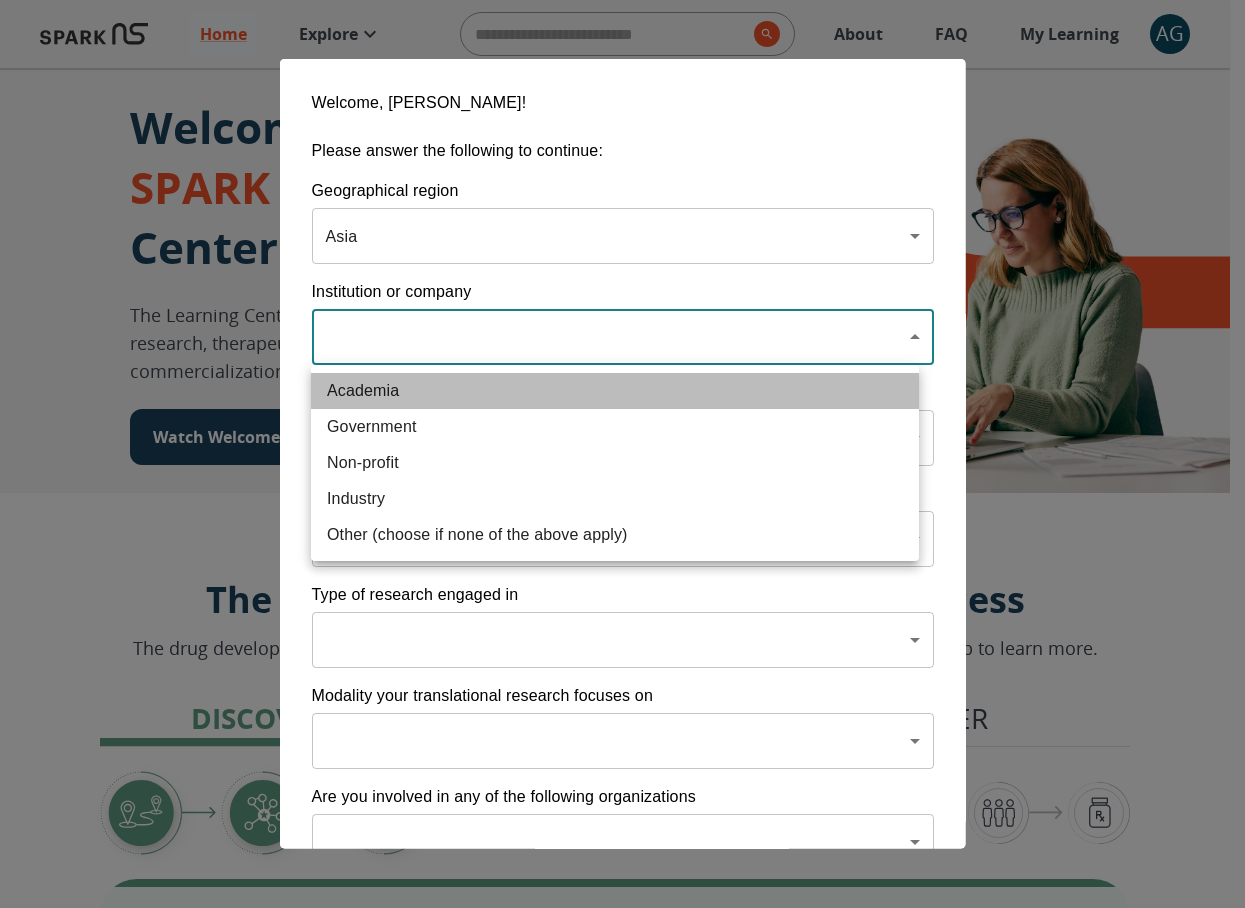 click on "Academia" at bounding box center (615, 391) 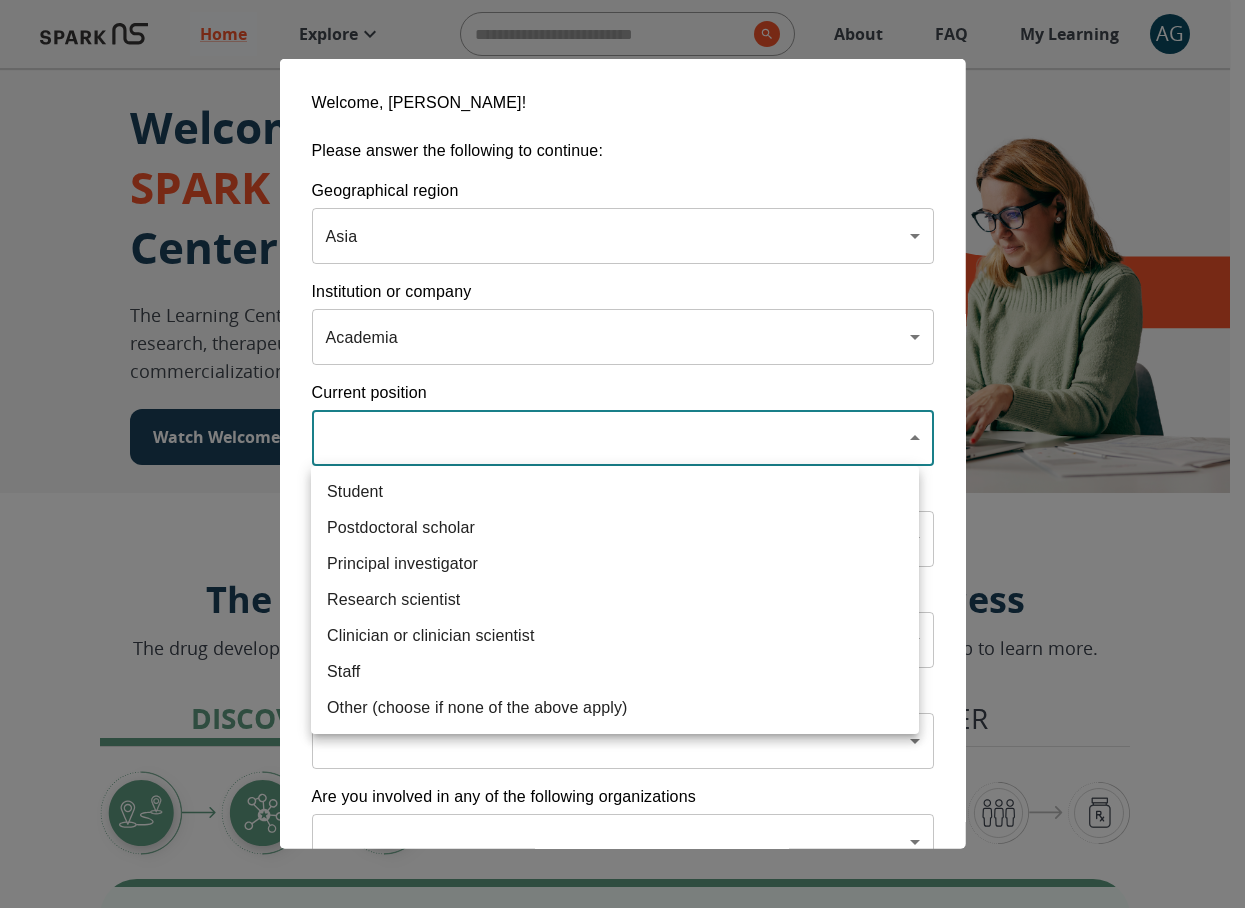 click on "Home Explore ​ About FAQ My Learning AG Welcome to the SPARK NS  Learning Center The Learning Center will support your journey in translational research, therapeutic discovery and development, and commercialization. Watch Welcome Video The Drug Discovery and Development Process The drug development process typically has three phases. Discover, Develop, Deliver. Click each tab to learn more. Discover Develop Deliver Discover The Discover section covers foundational knowledge in drug discovery and
development, from identifying unmet medical need and understanding the disease to defining essential
product characteristics, therapeutic discovery, and optimization. You will also find information
supporting strategic planning, the basics of the market, and technology transfer as well as regulatory
and intellectual property considerations. Watch Video Your Learning, Your Way Courses Go to Courses Courses Go to Courses Modules Go to Modules Videos Go to Videos Contact Privacy Terms" at bounding box center [622, 1242] 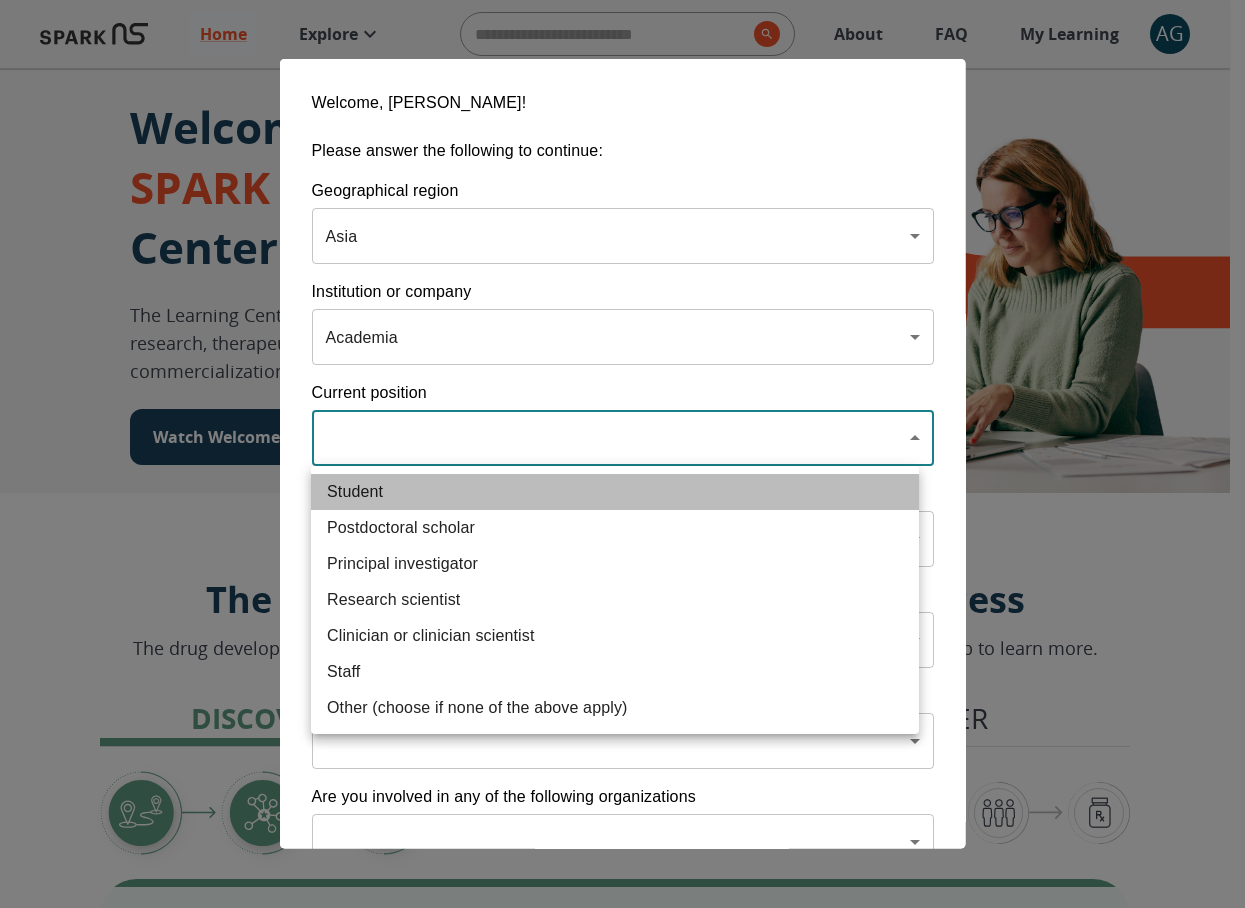 click on "Student" at bounding box center (615, 492) 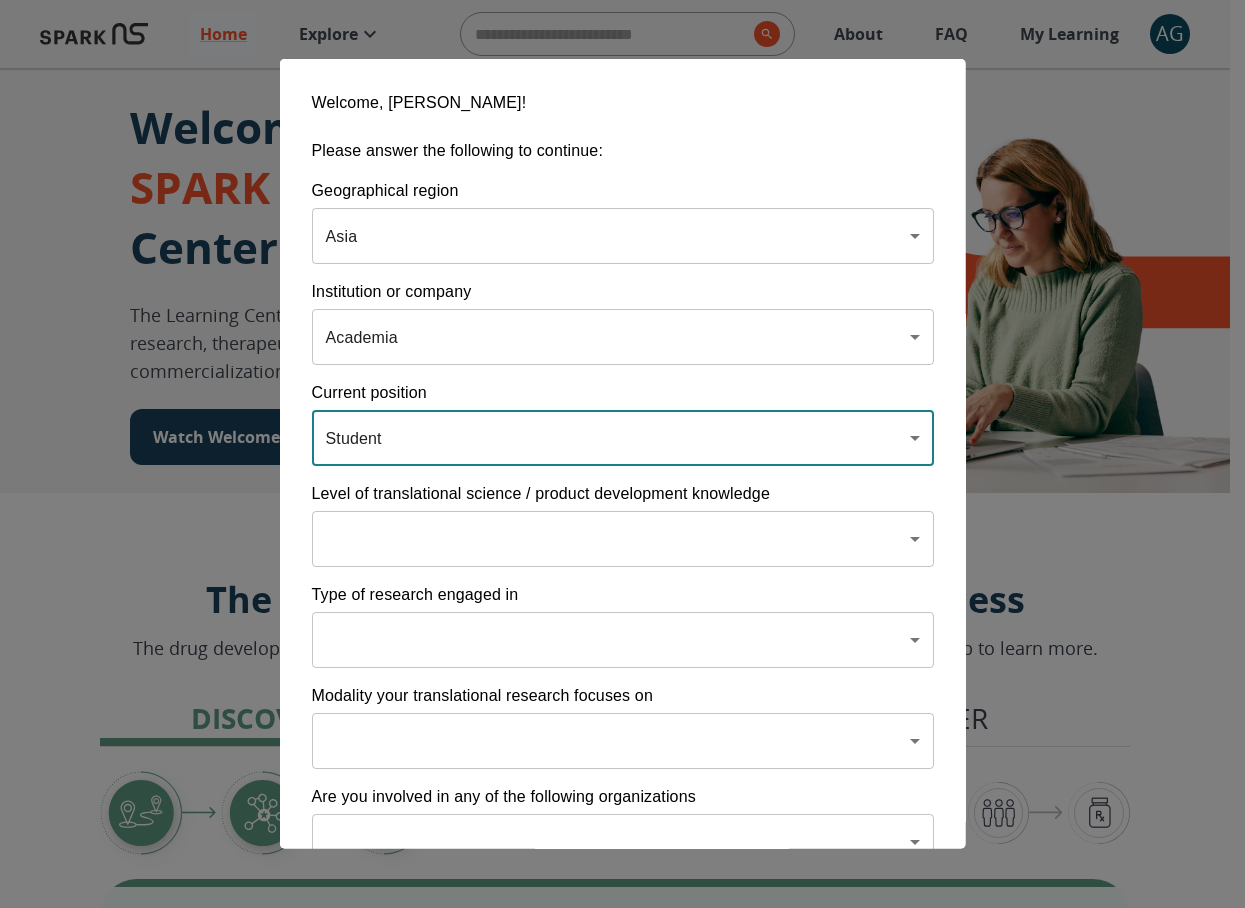 click on "Home Explore ​ About FAQ My Learning AG Welcome to the SPARK NS  Learning Center The Learning Center will support your journey in translational research, therapeutic discovery and development, and commercialization. Watch Welcome Video The Drug Discovery and Development Process The drug development process typically has three phases. Discover, Develop, Deliver. Click each tab to learn more. Discover Develop Deliver Discover The Discover section covers foundational knowledge in drug discovery and
development, from identifying unmet medical need and understanding the disease to defining essential
product characteristics, therapeutic discovery, and optimization. You will also find information
supporting strategic planning, the basics of the market, and technology transfer as well as regulatory
and intellectual property considerations. Watch Video Your Learning, Your Way Courses Go to Courses Courses Go to Courses Modules Go to Modules Videos Go to Videos Contact Privacy Terms" at bounding box center (622, 1242) 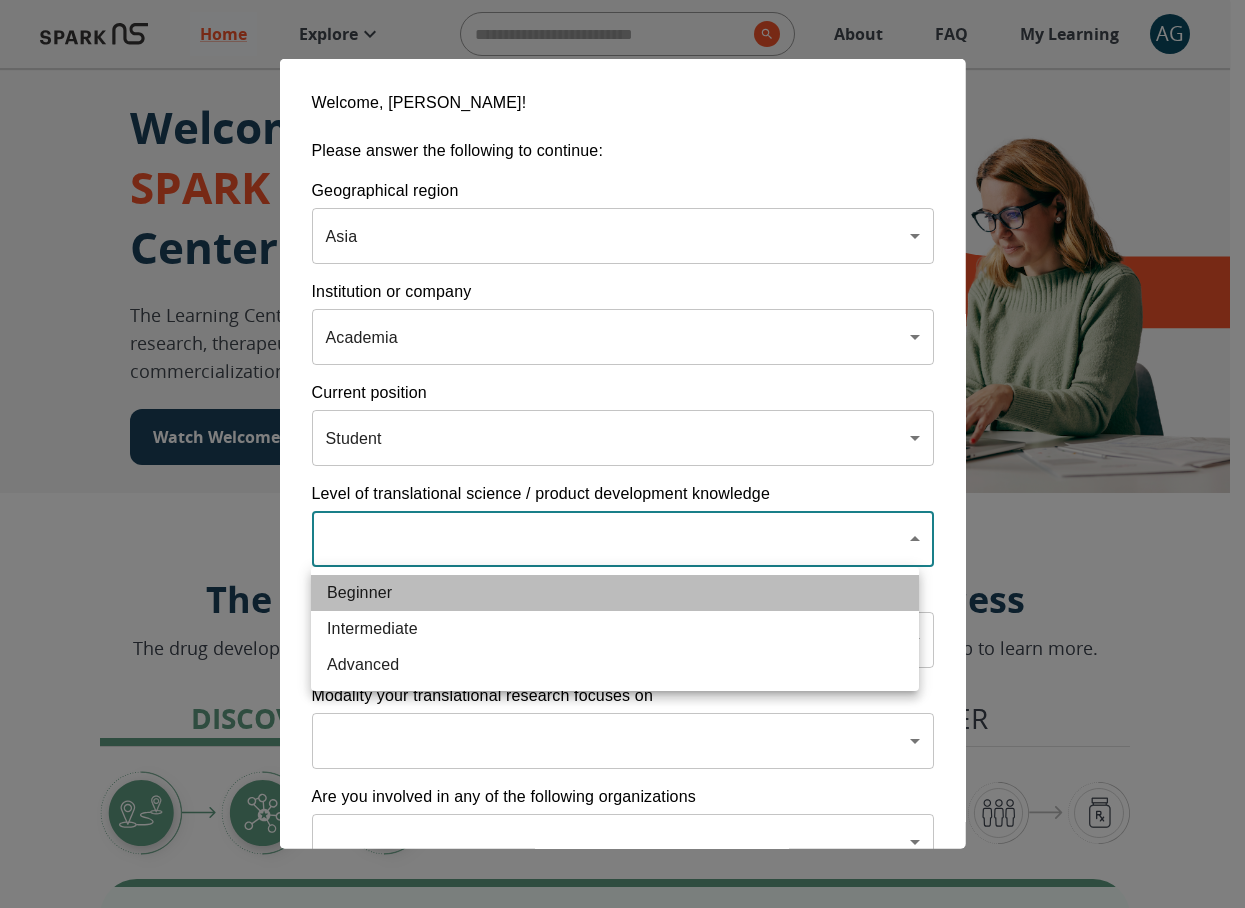click on "Beginner" at bounding box center (615, 593) 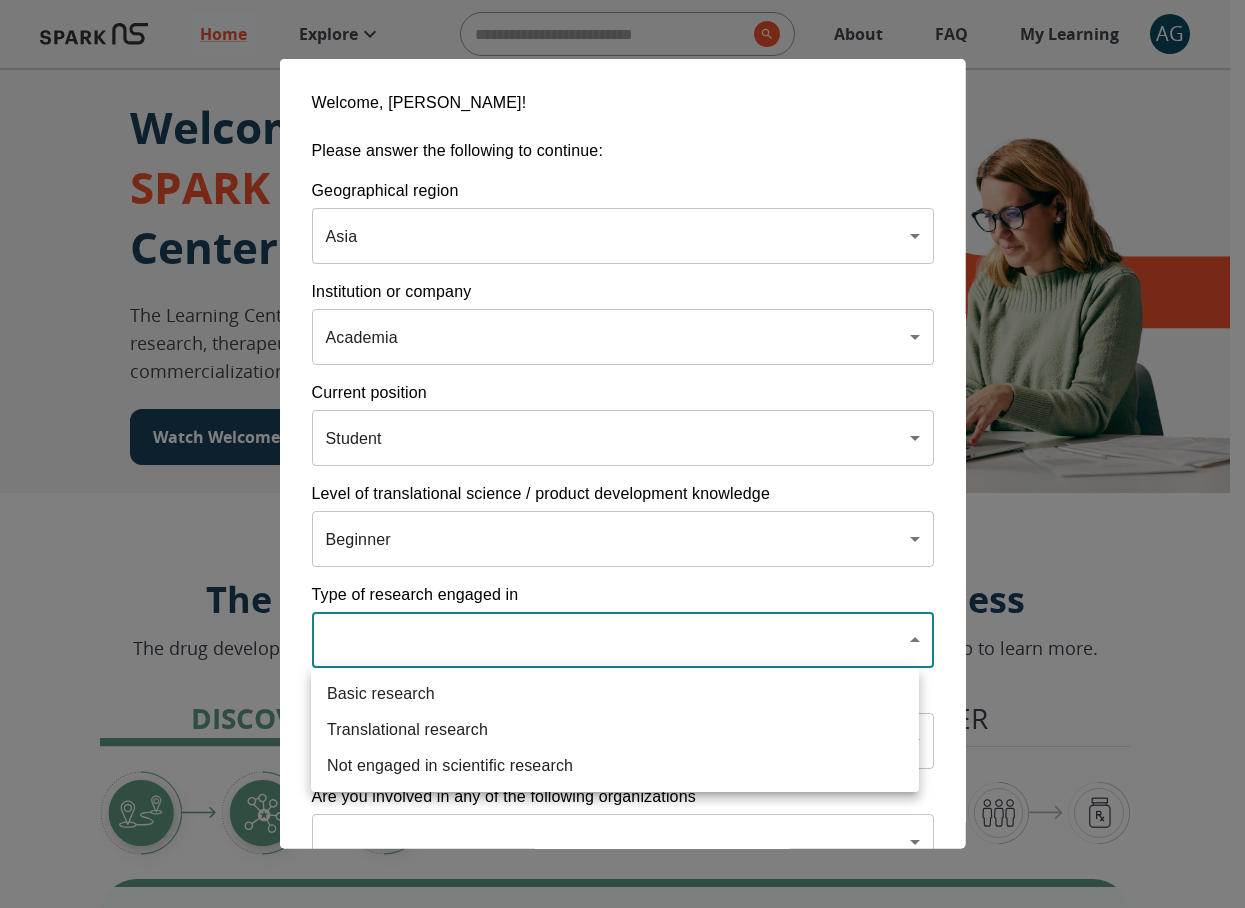 drag, startPoint x: 388, startPoint y: 631, endPoint x: 388, endPoint y: 645, distance: 14 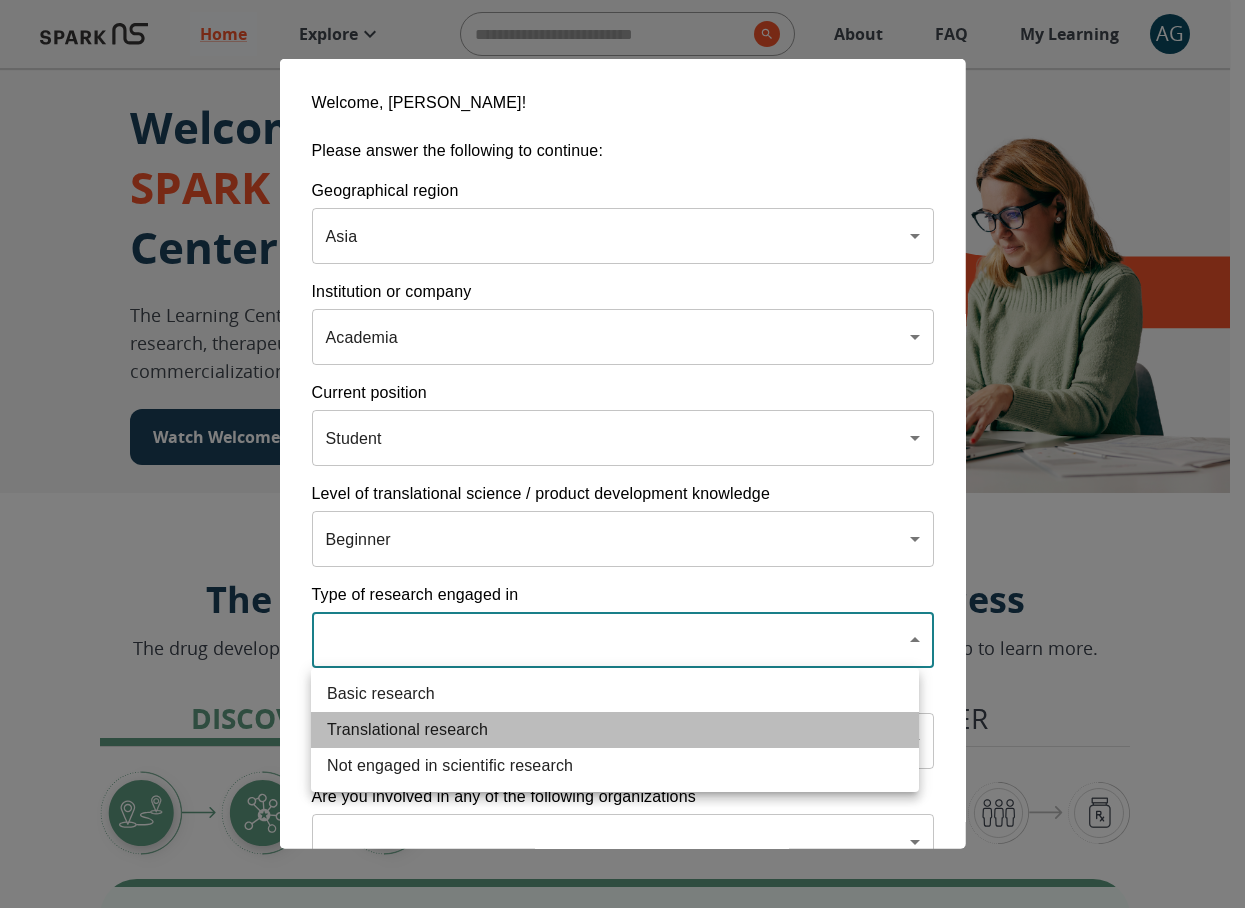 click on "Translational research" at bounding box center [615, 730] 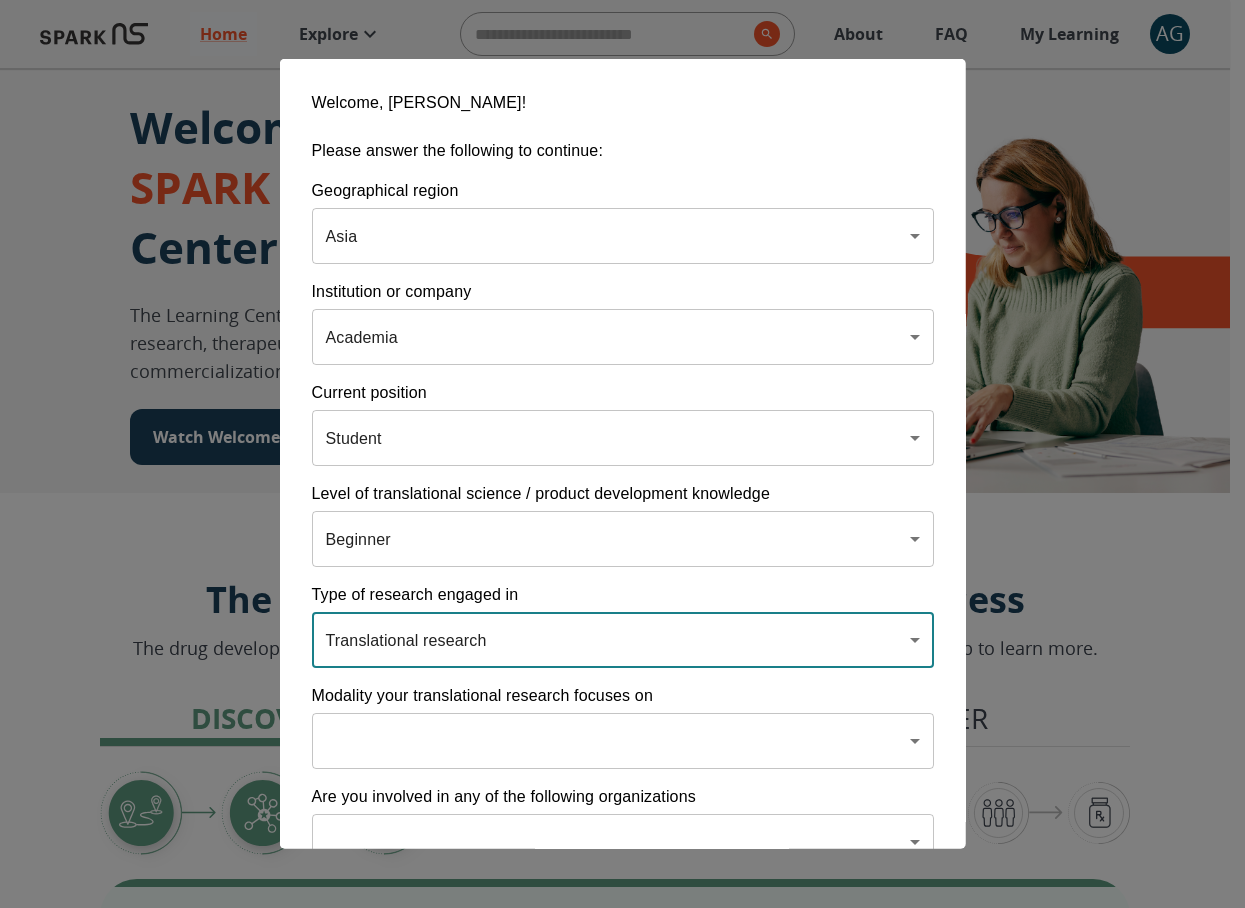 click on "Home Explore ​ About FAQ My Learning AG Welcome to the SPARK NS  Learning Center The Learning Center will support your journey in translational research, therapeutic discovery and development, and commercialization. Watch Welcome Video The Drug Discovery and Development Process The drug development process typically has three phases. Discover, Develop, Deliver. Click each tab to learn more. Discover Develop Deliver Discover The Discover section covers foundational knowledge in drug discovery and
development, from identifying unmet medical need and understanding the disease to defining essential
product characteristics, therapeutic discovery, and optimization. You will also find information
supporting strategic planning, the basics of the market, and technology transfer as well as regulatory
and intellectual property considerations. Watch Video Your Learning, Your Way Courses Go to Courses Courses Go to Courses Modules Go to Modules Videos Go to Videos Contact Privacy Terms" at bounding box center [622, 1242] 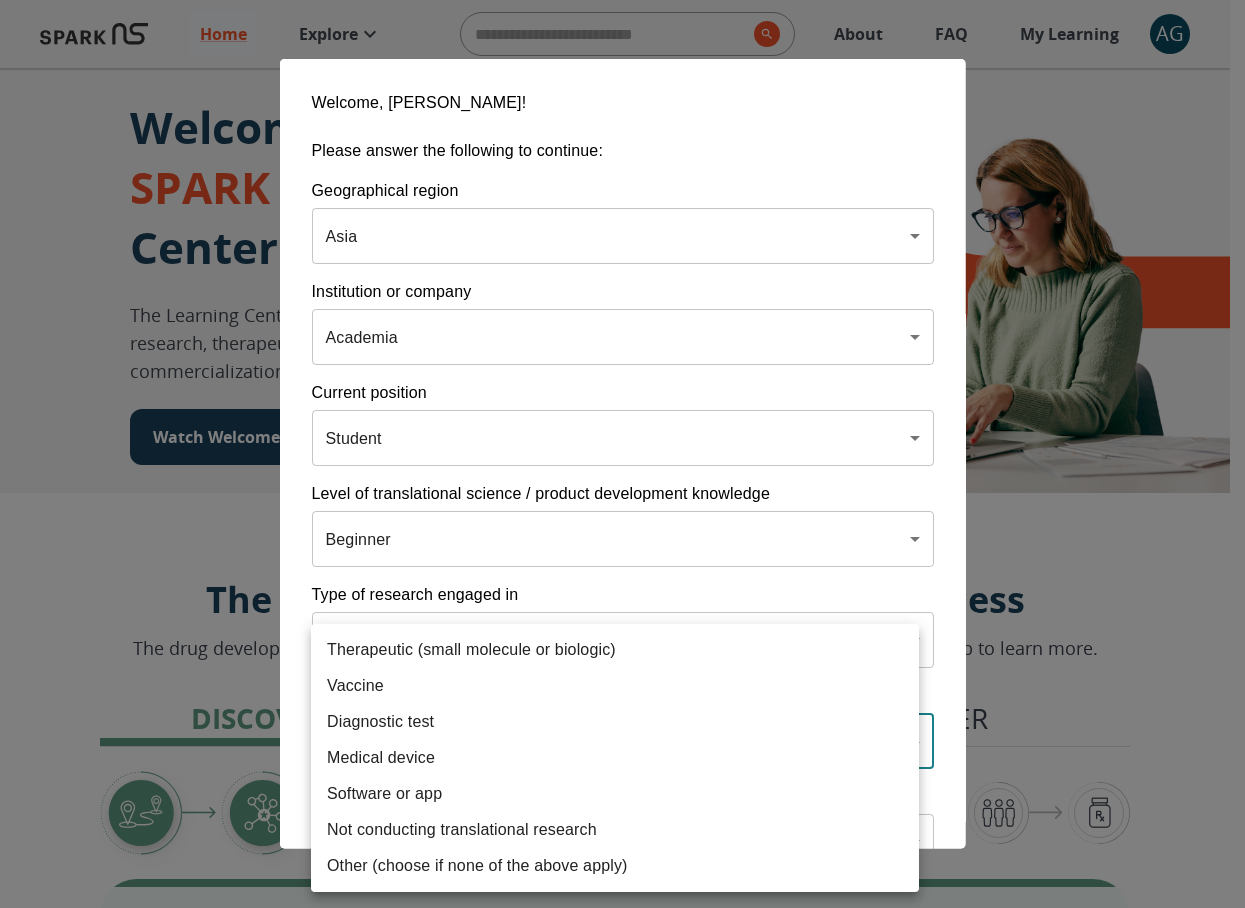 click on "Medical device" at bounding box center [615, 758] 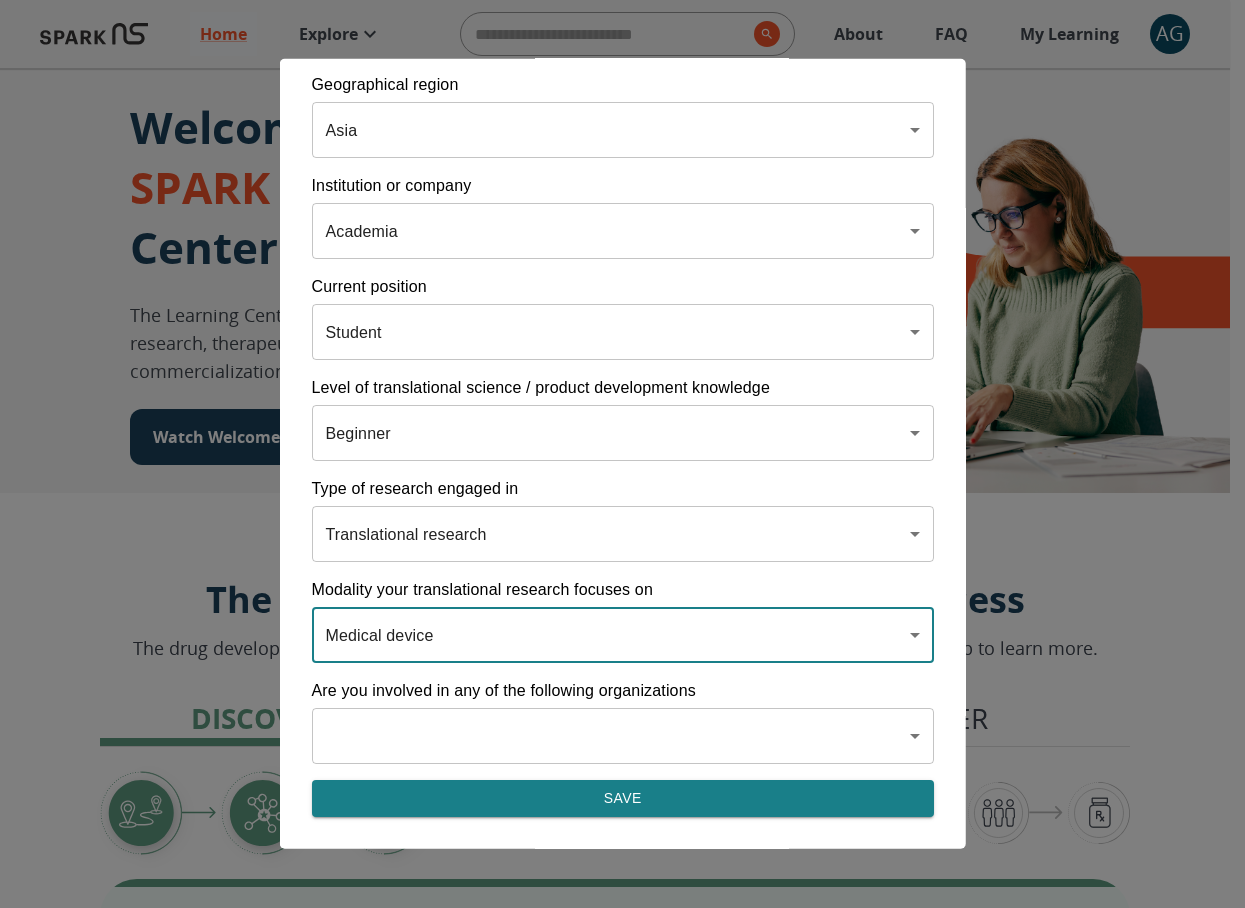 scroll, scrollTop: 122, scrollLeft: 0, axis: vertical 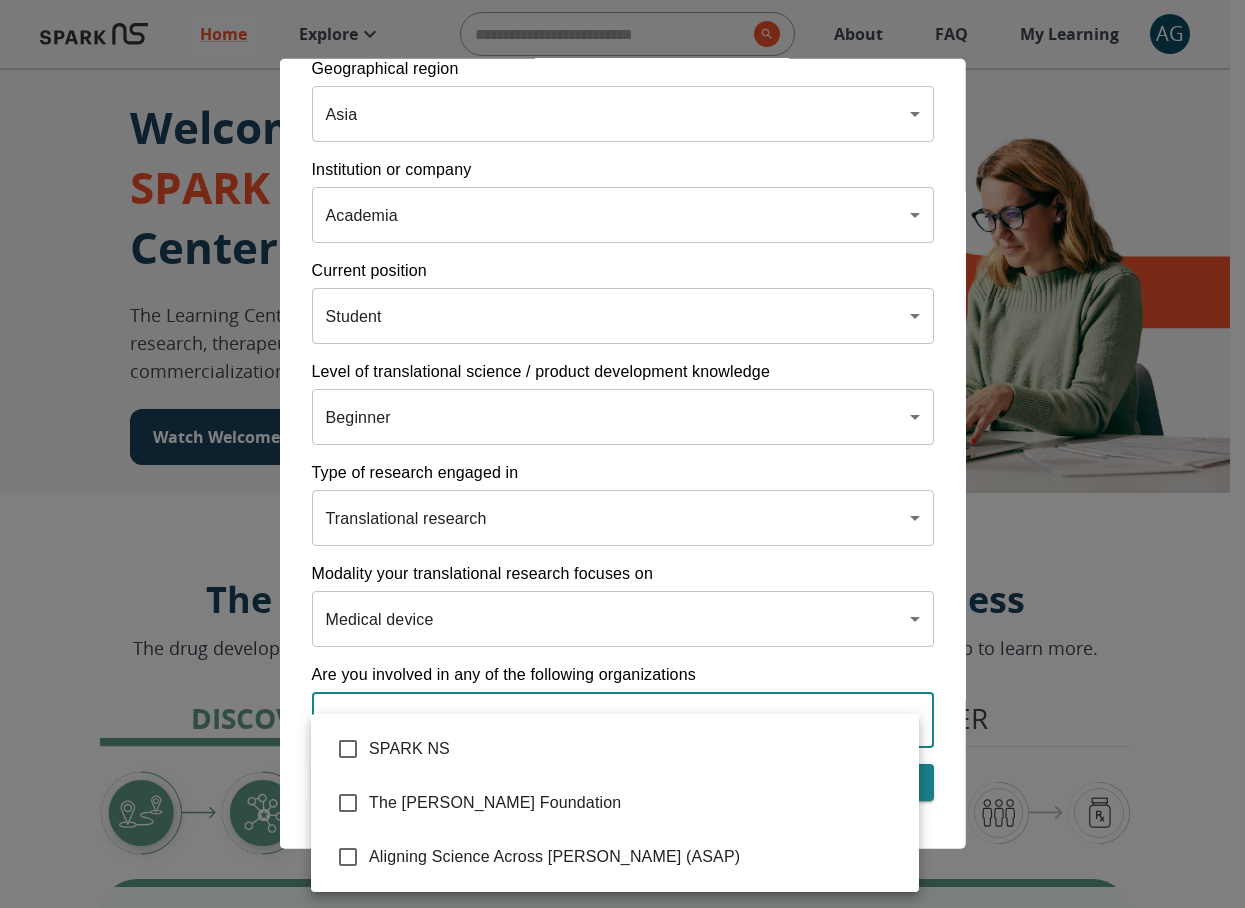 click on "Home Explore ​ About FAQ My Learning AG Welcome to the SPARK NS  Learning Center The Learning Center will support your journey in translational research, therapeutic discovery and development, and commercialization. Watch Welcome Video The Drug Discovery and Development Process The drug development process typically has three phases. Discover, Develop, Deliver. Click each tab to learn more. Discover Develop Deliver Discover The Discover section covers foundational knowledge in drug discovery and
development, from identifying unmet medical need and understanding the disease to defining essential
product characteristics, therapeutic discovery, and optimization. You will also find information
supporting strategic planning, the basics of the market, and technology transfer as well as regulatory
and intellectual property considerations. Watch Video Your Learning, Your Way Courses Go to Courses Courses Go to Courses Modules Go to Modules Videos Go to Videos Contact Privacy Terms" at bounding box center [622, 1242] 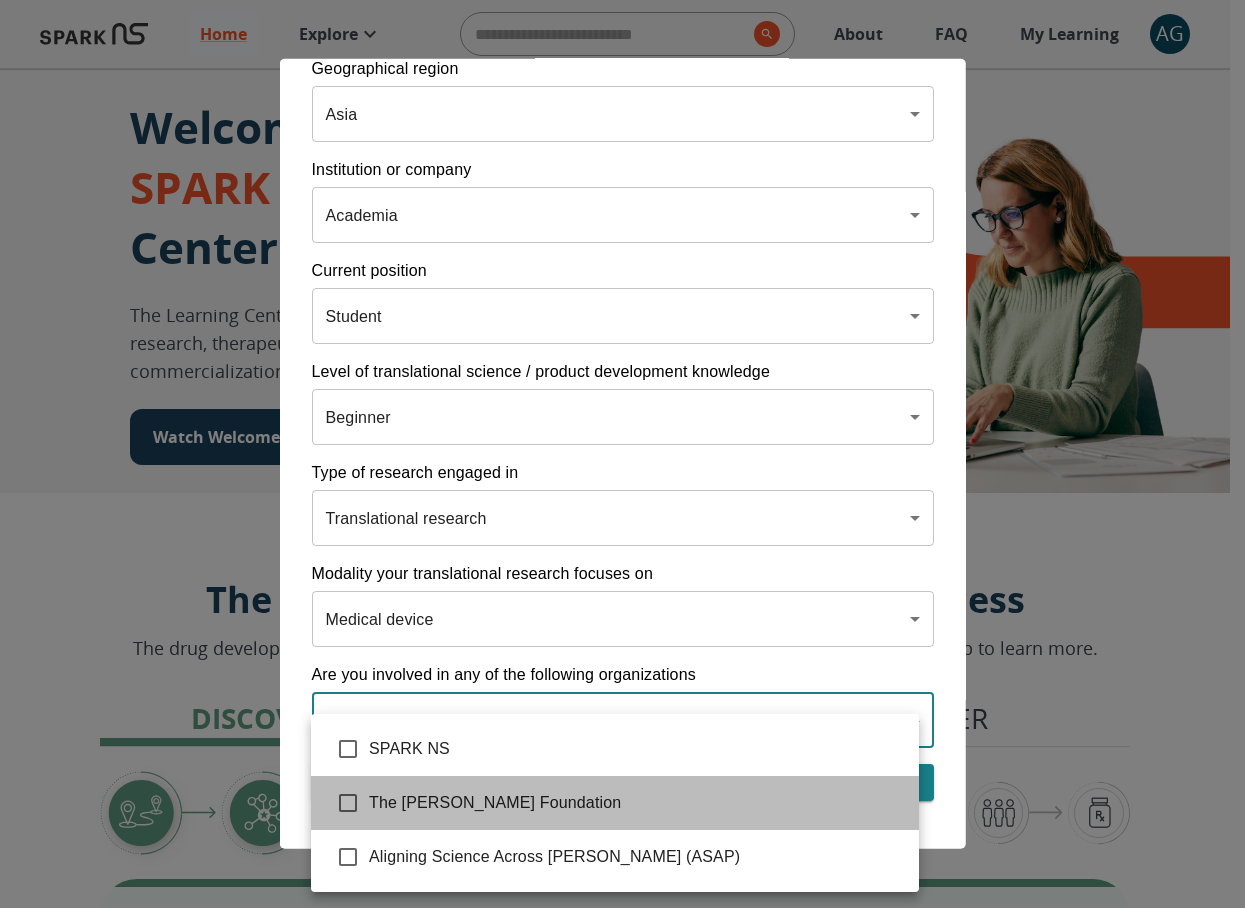 click on "The Michael J. Fox Foundation" at bounding box center (615, 803) 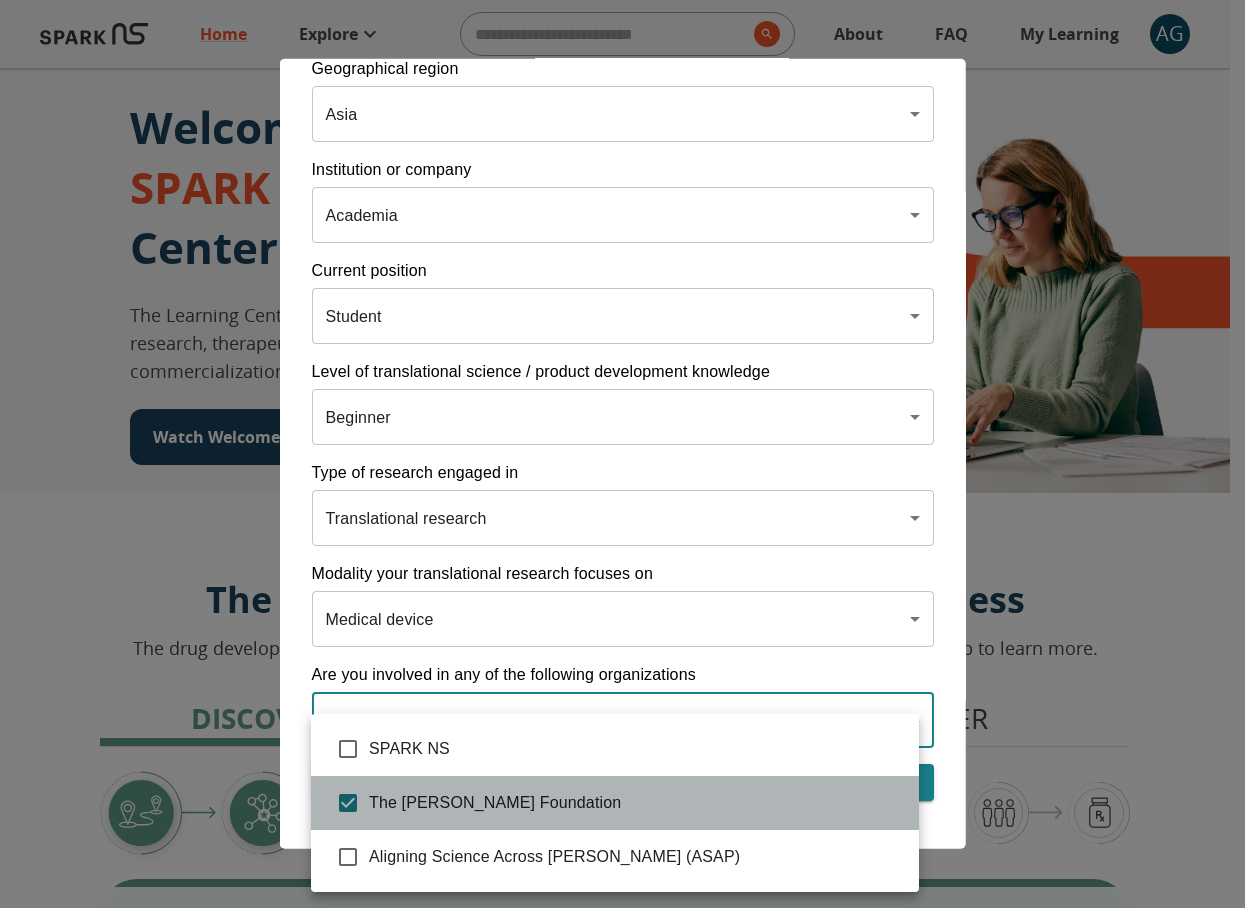 drag, startPoint x: 438, startPoint y: 796, endPoint x: 448, endPoint y: 768, distance: 29.732138 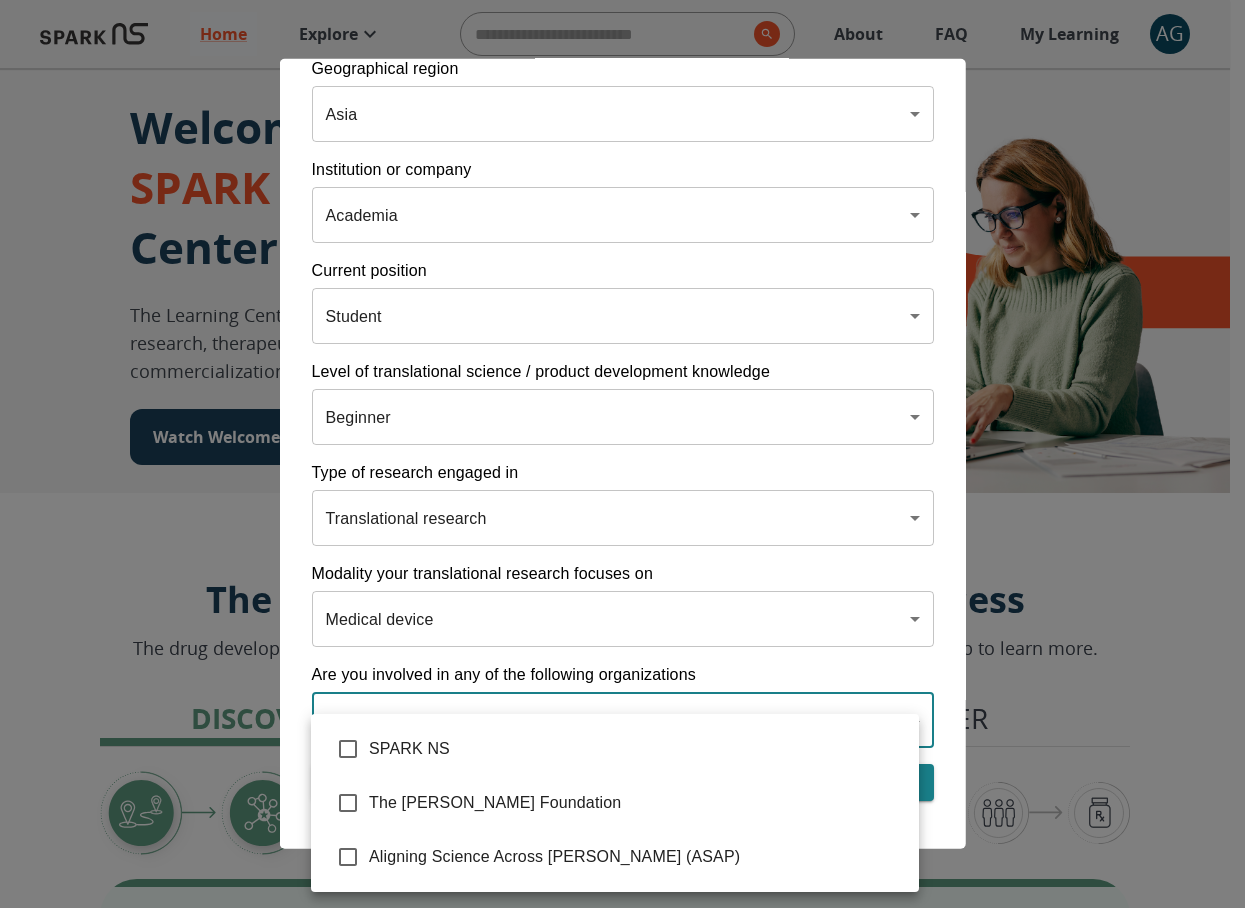click at bounding box center [622, 454] 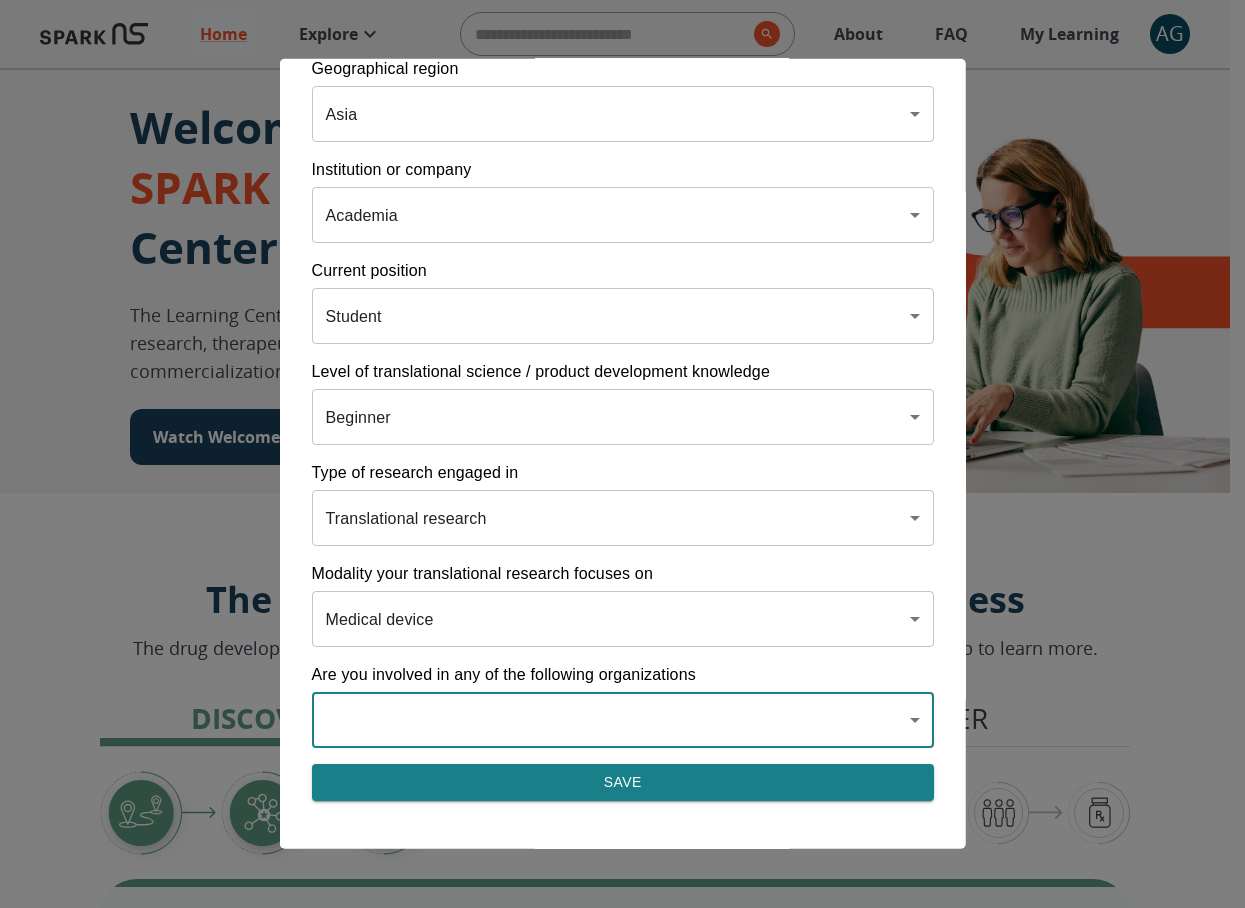 click on "Save" at bounding box center (622, 782) 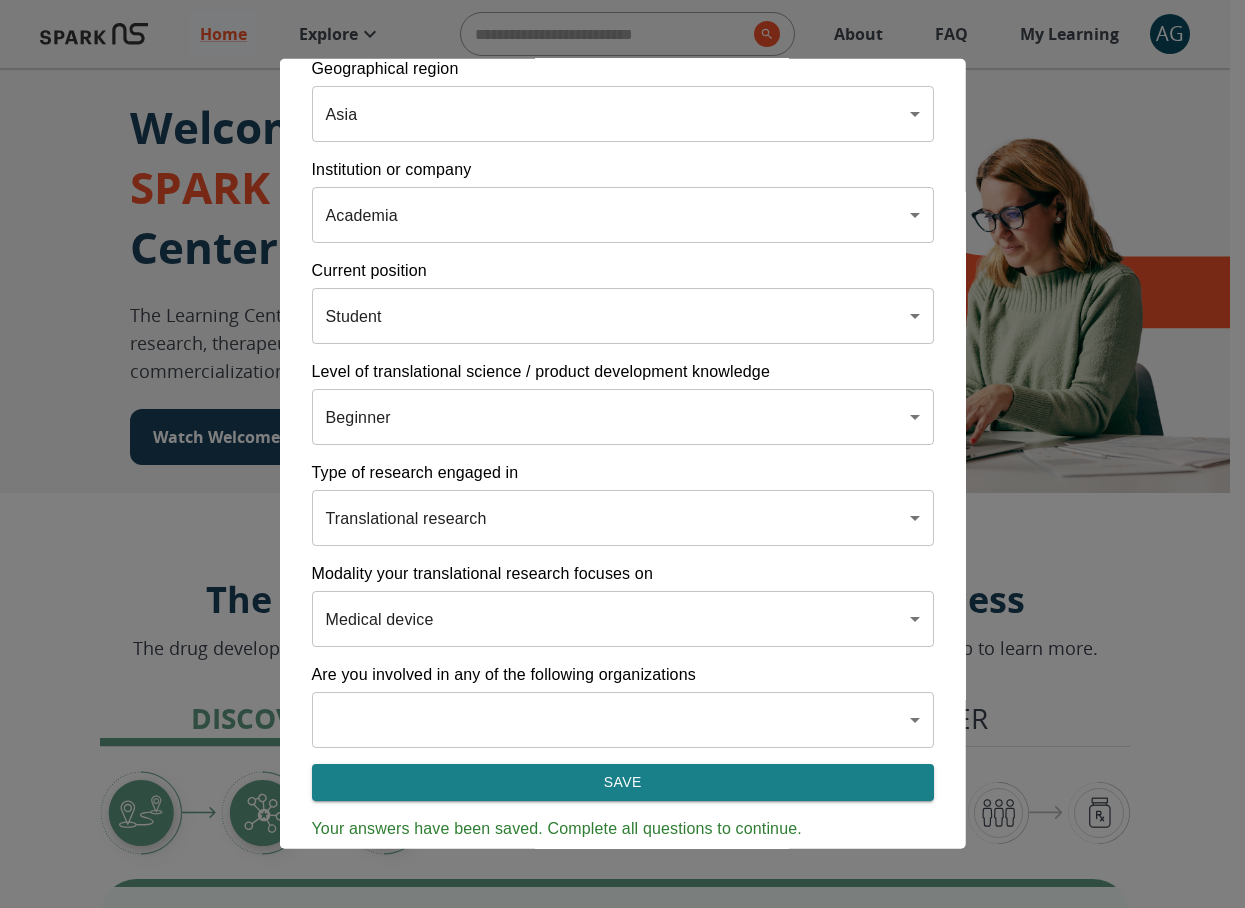 click on "Save" at bounding box center (622, 782) 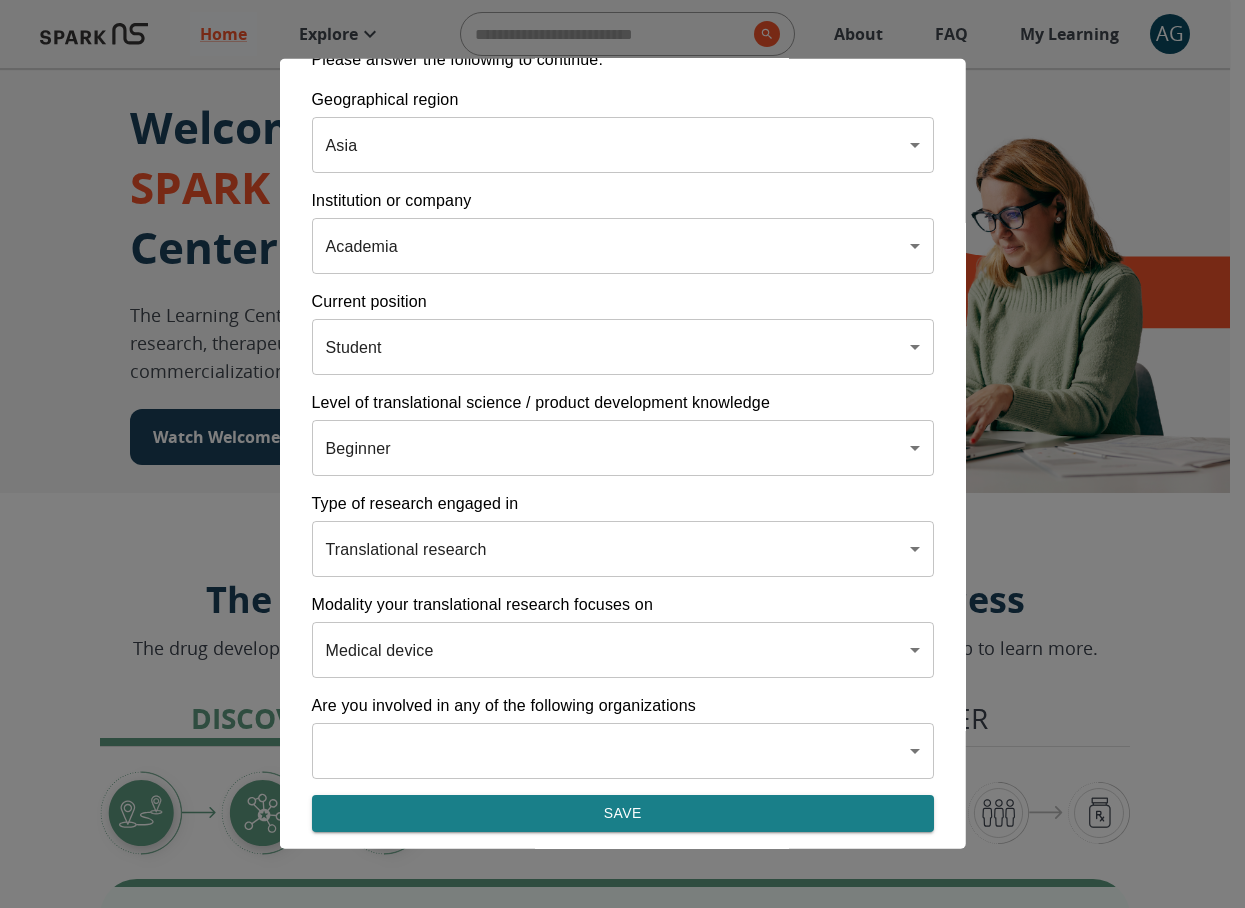 scroll, scrollTop: 146, scrollLeft: 0, axis: vertical 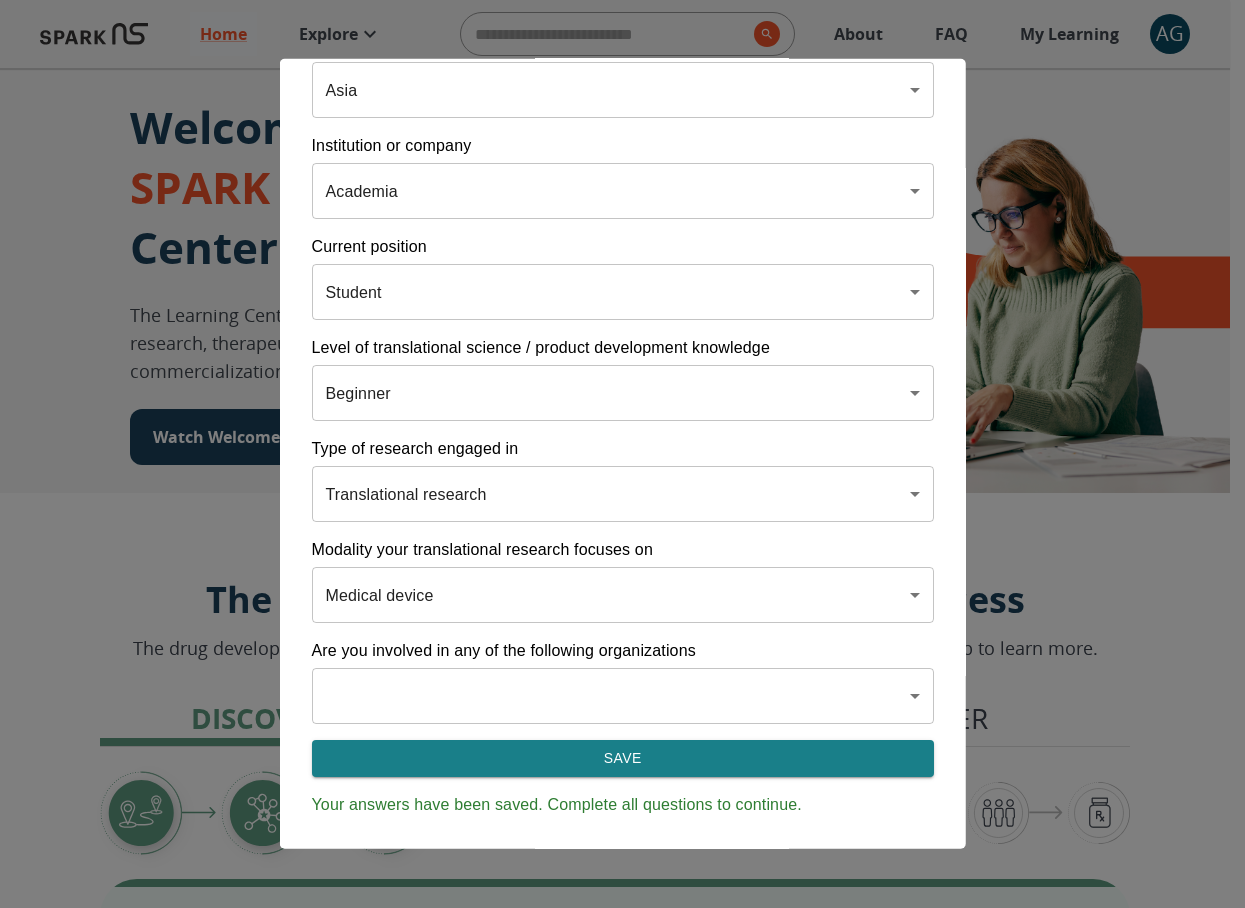 click on "**********" at bounding box center [622, 454] 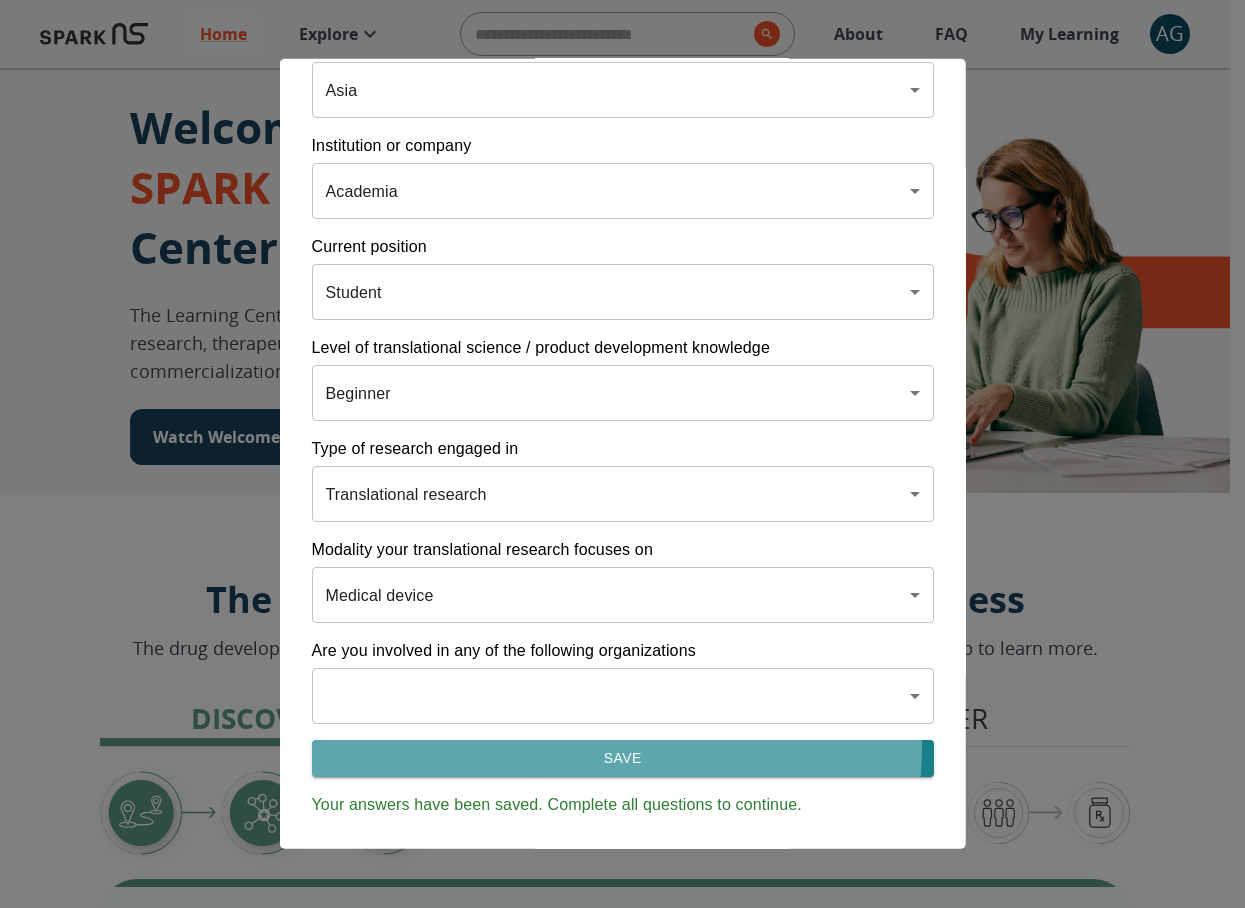 click on "Save" at bounding box center (622, 758) 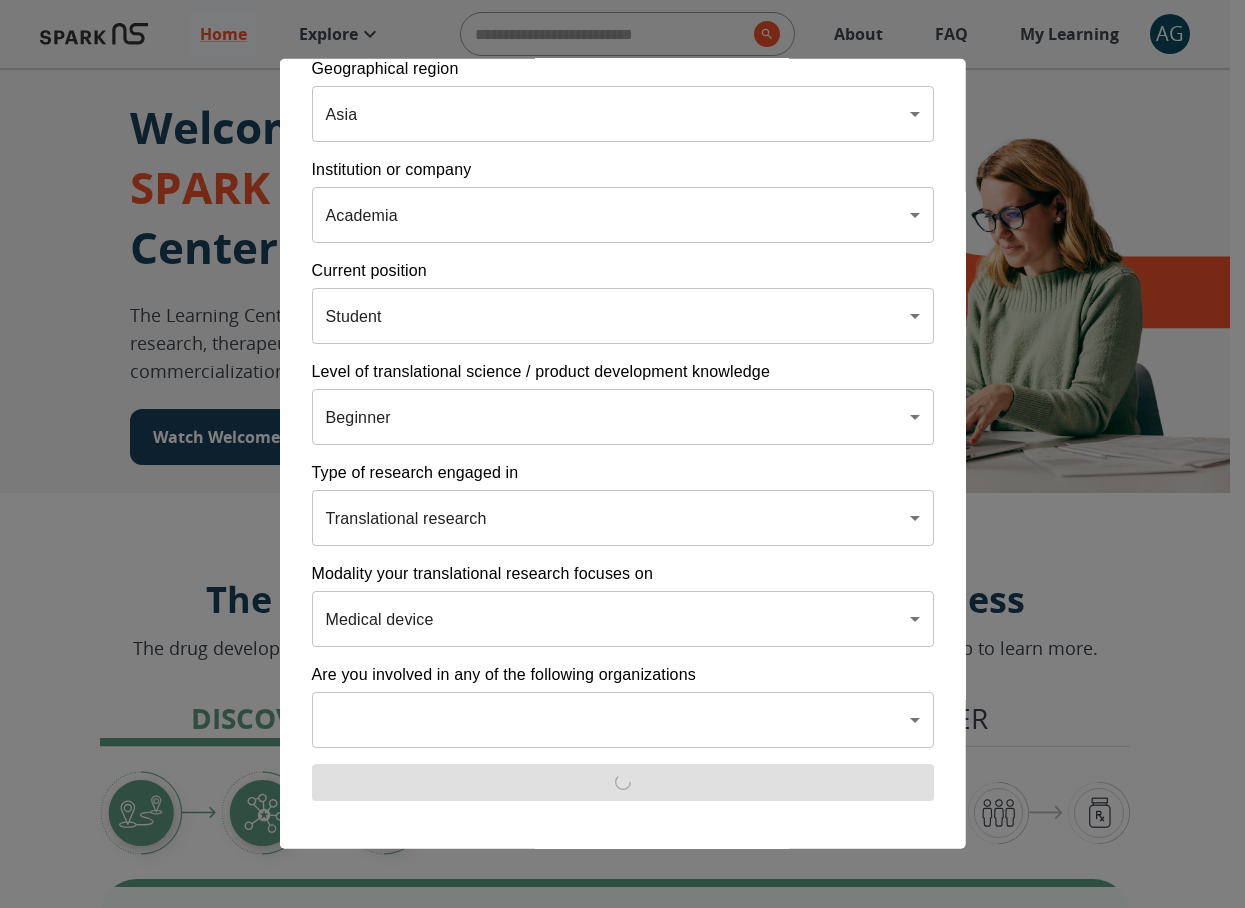 scroll, scrollTop: 146, scrollLeft: 0, axis: vertical 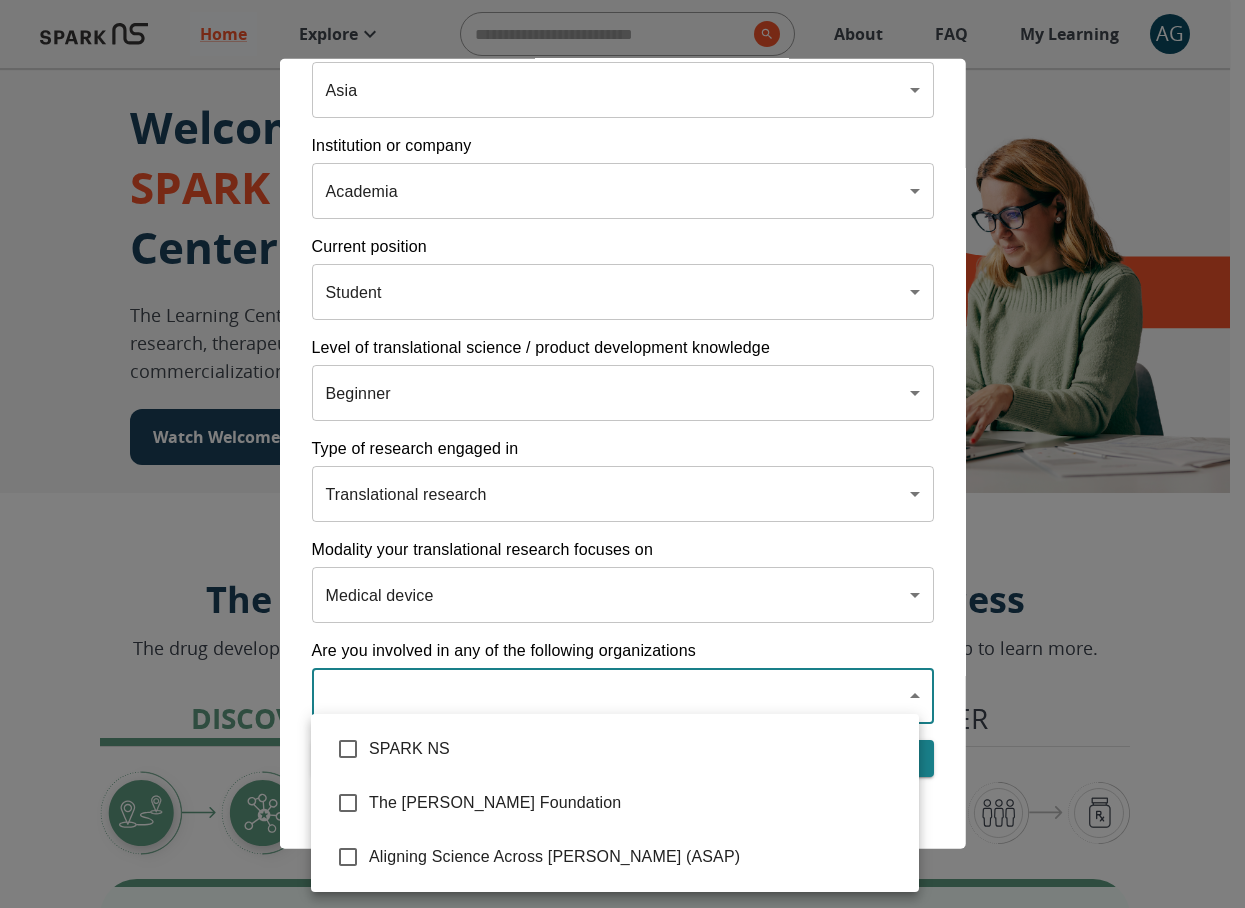 click on "Home Explore ​ About FAQ My Learning AG Welcome to the SPARK NS  Learning Center The Learning Center will support your journey in translational research, therapeutic discovery and development, and commercialization. Watch Welcome Video The Drug Discovery and Development Process The drug development process typically has three phases. Discover, Develop, Deliver. Click each tab to learn more. Discover Develop Deliver Discover The Discover section covers foundational knowledge in drug discovery and
development, from identifying unmet medical need and understanding the disease to defining essential
product characteristics, therapeutic discovery, and optimization. You will also find information
supporting strategic planning, the basics of the market, and technology transfer as well as regulatory
and intellectual property considerations. Watch Video Your Learning, Your Way Courses Go to Courses Courses Go to Courses Modules Go to Modules Videos Go to Videos Contact Privacy Terms" at bounding box center [622, 1242] 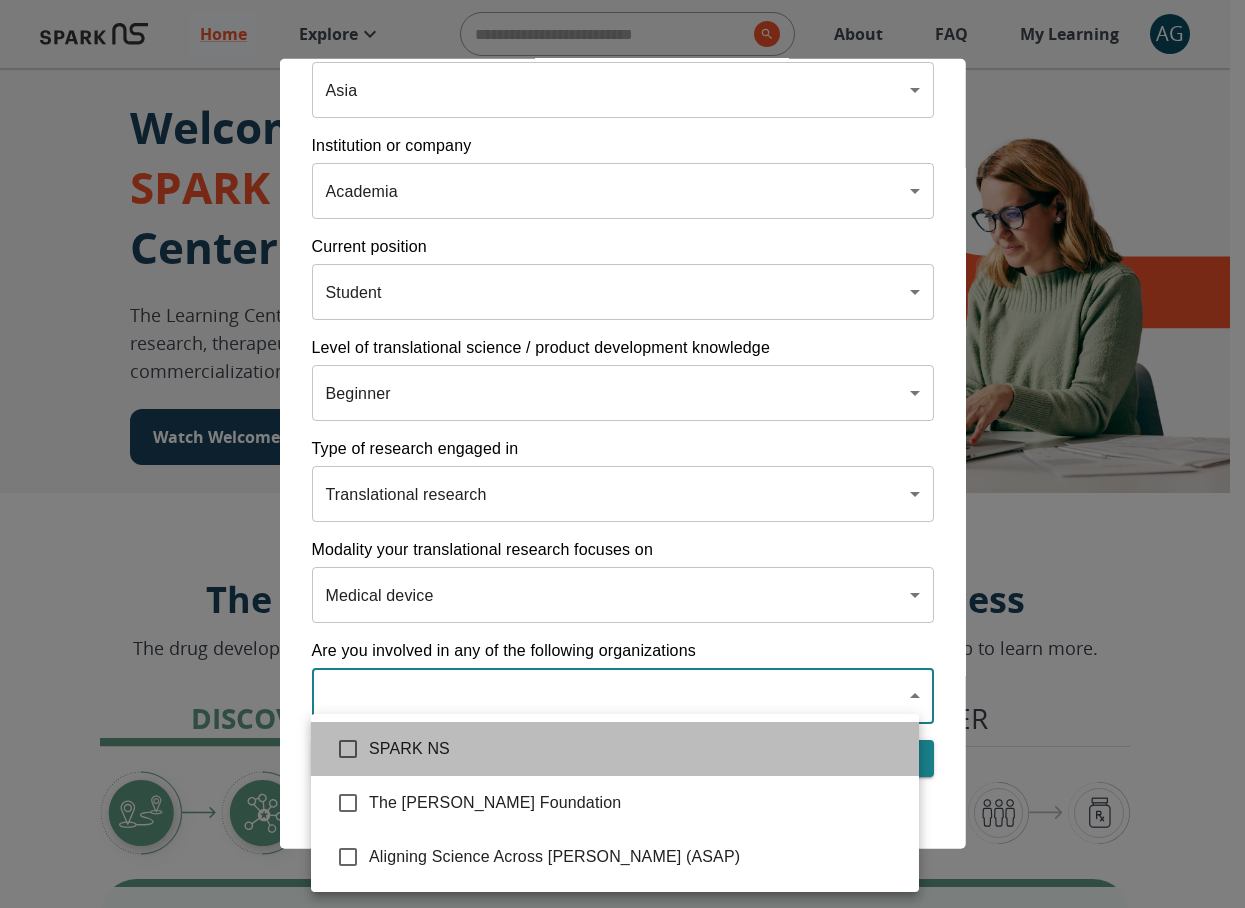 click on "SPARK NS" at bounding box center [615, 749] 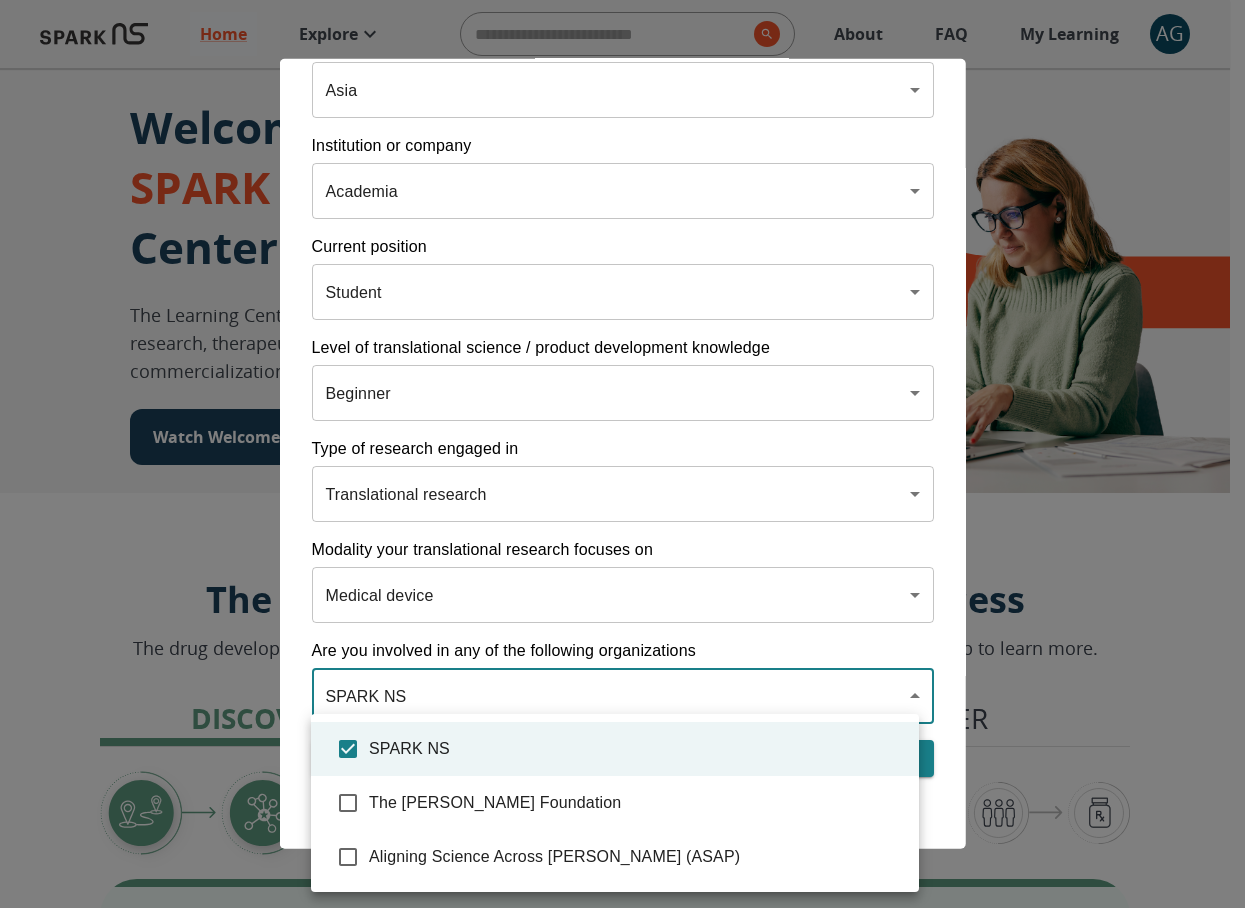 click at bounding box center (622, 454) 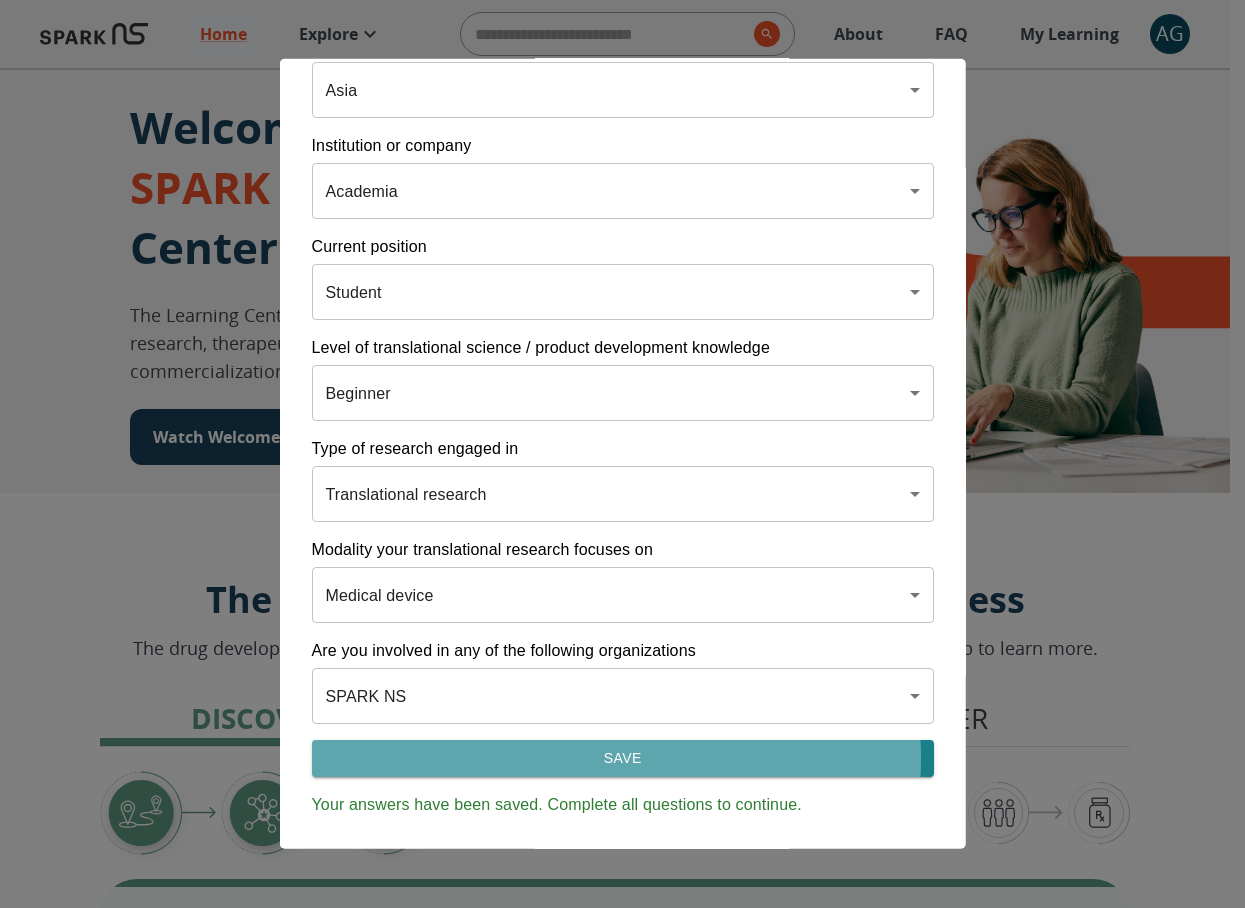 click on "Save" at bounding box center (622, 758) 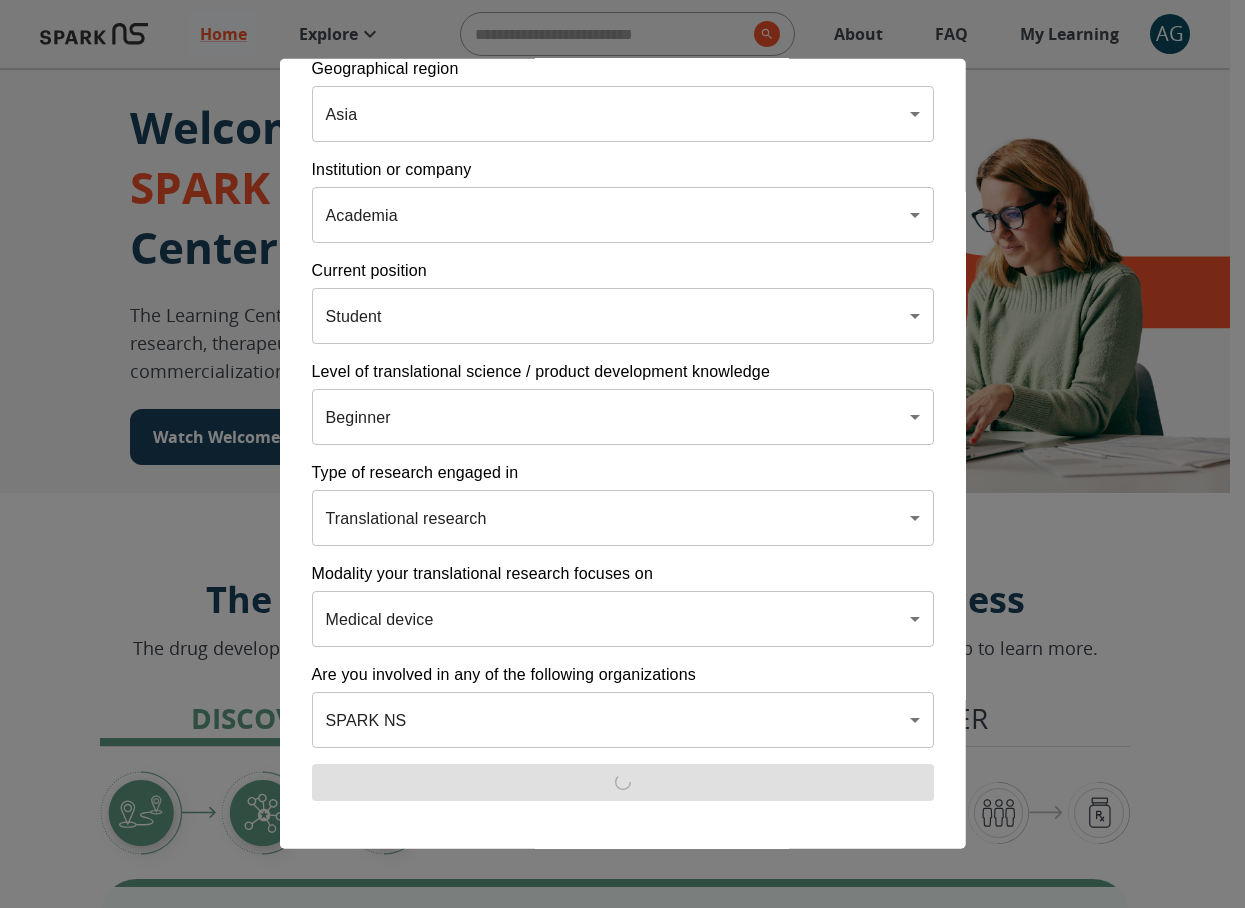 scroll, scrollTop: 146, scrollLeft: 0, axis: vertical 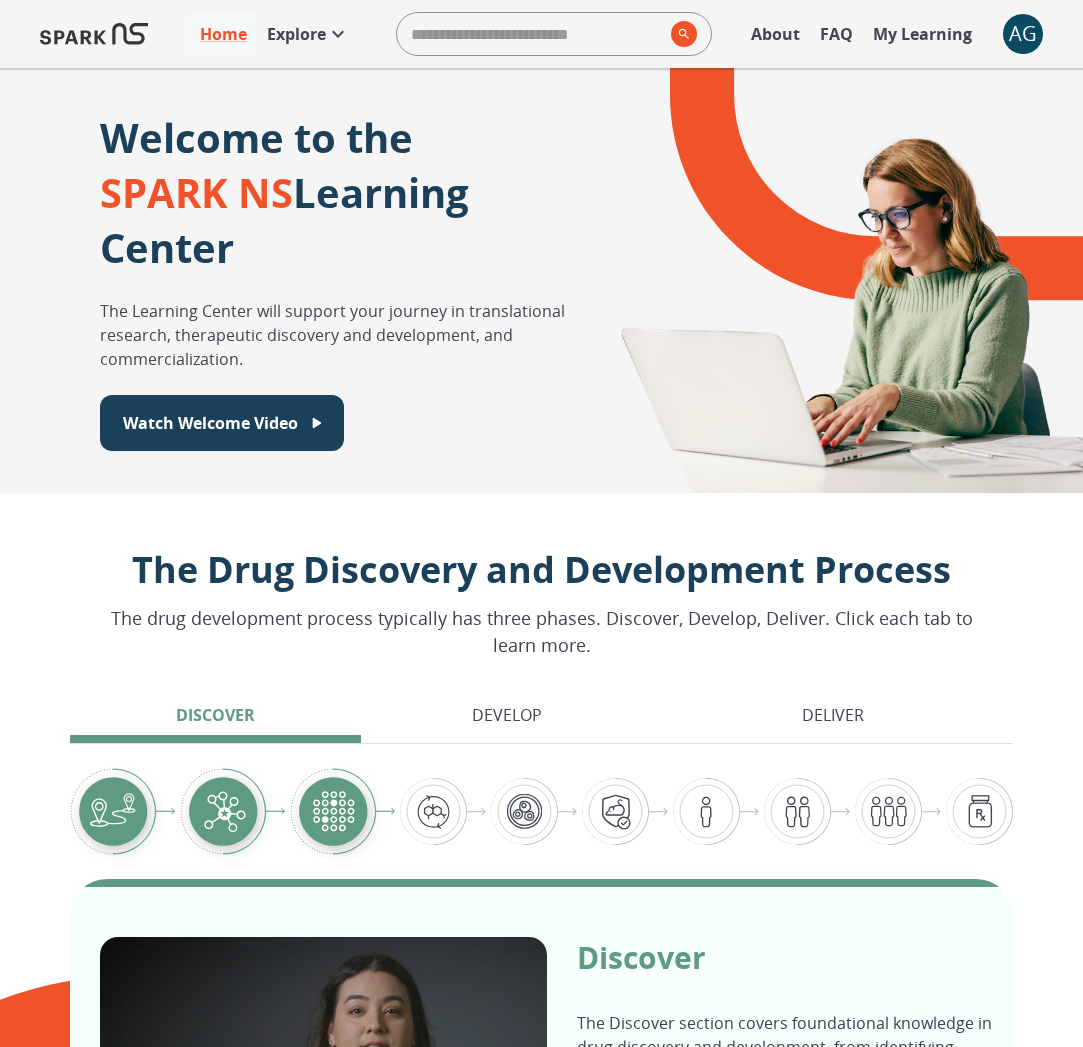 click on "Explore" at bounding box center [296, 34] 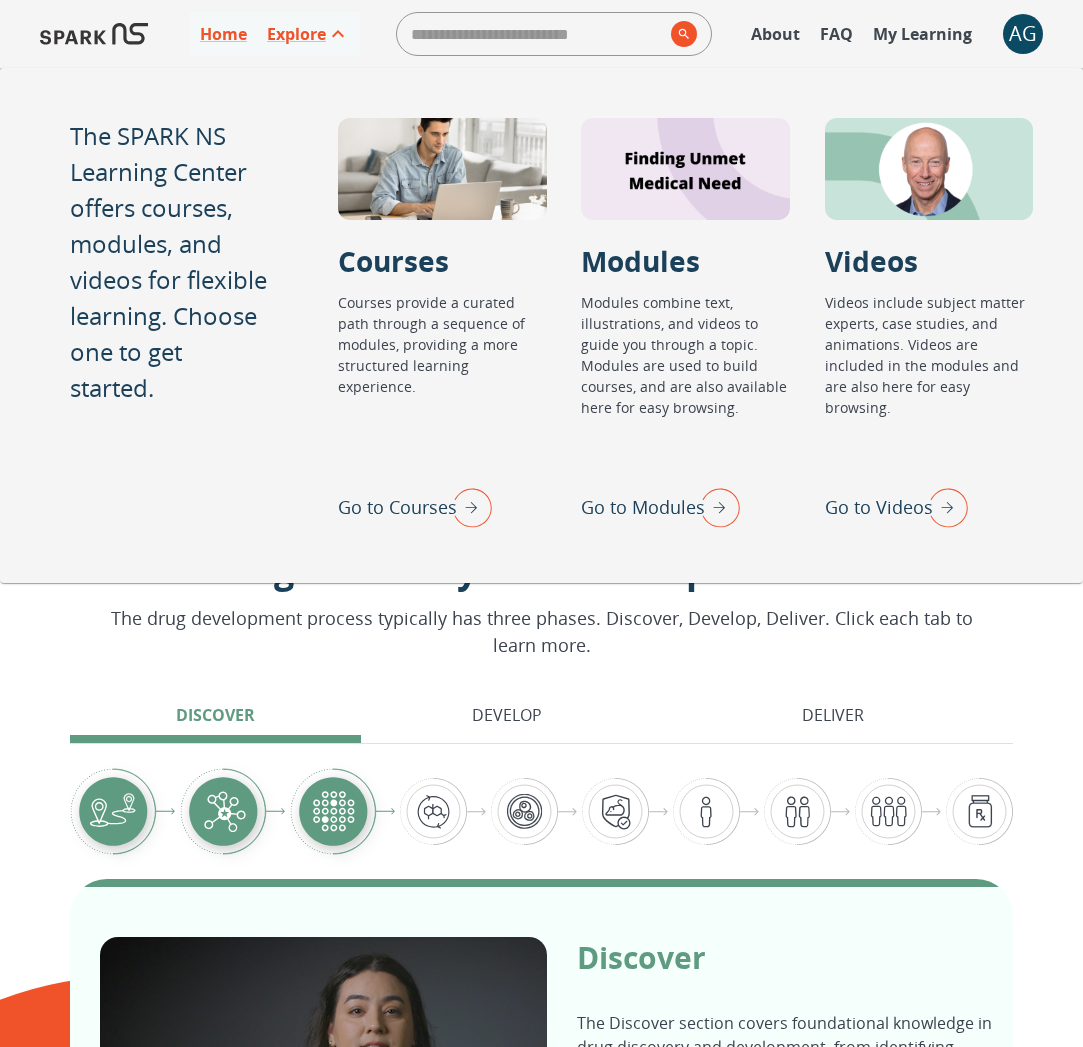 click on "About" at bounding box center (775, 34) 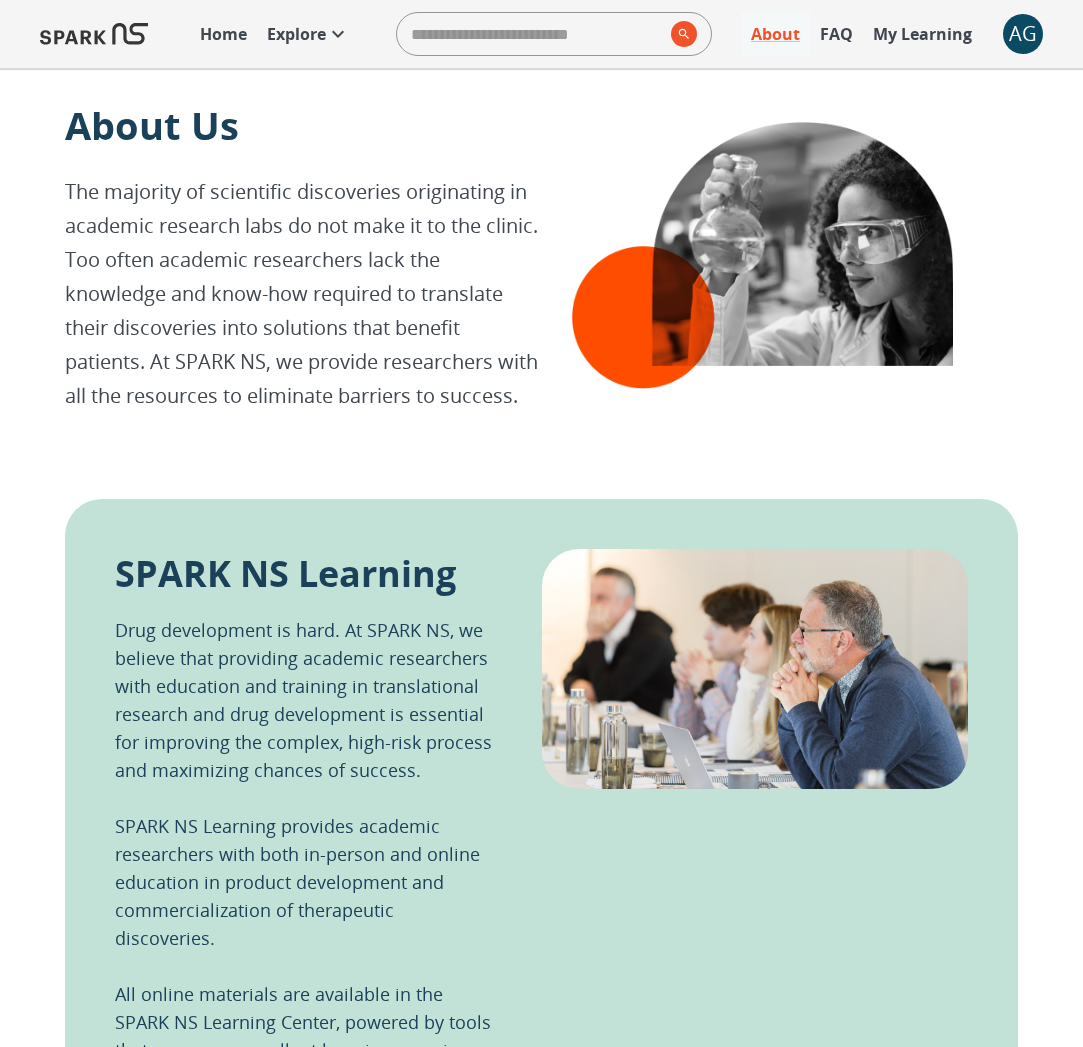 click on "Home" at bounding box center [223, 34] 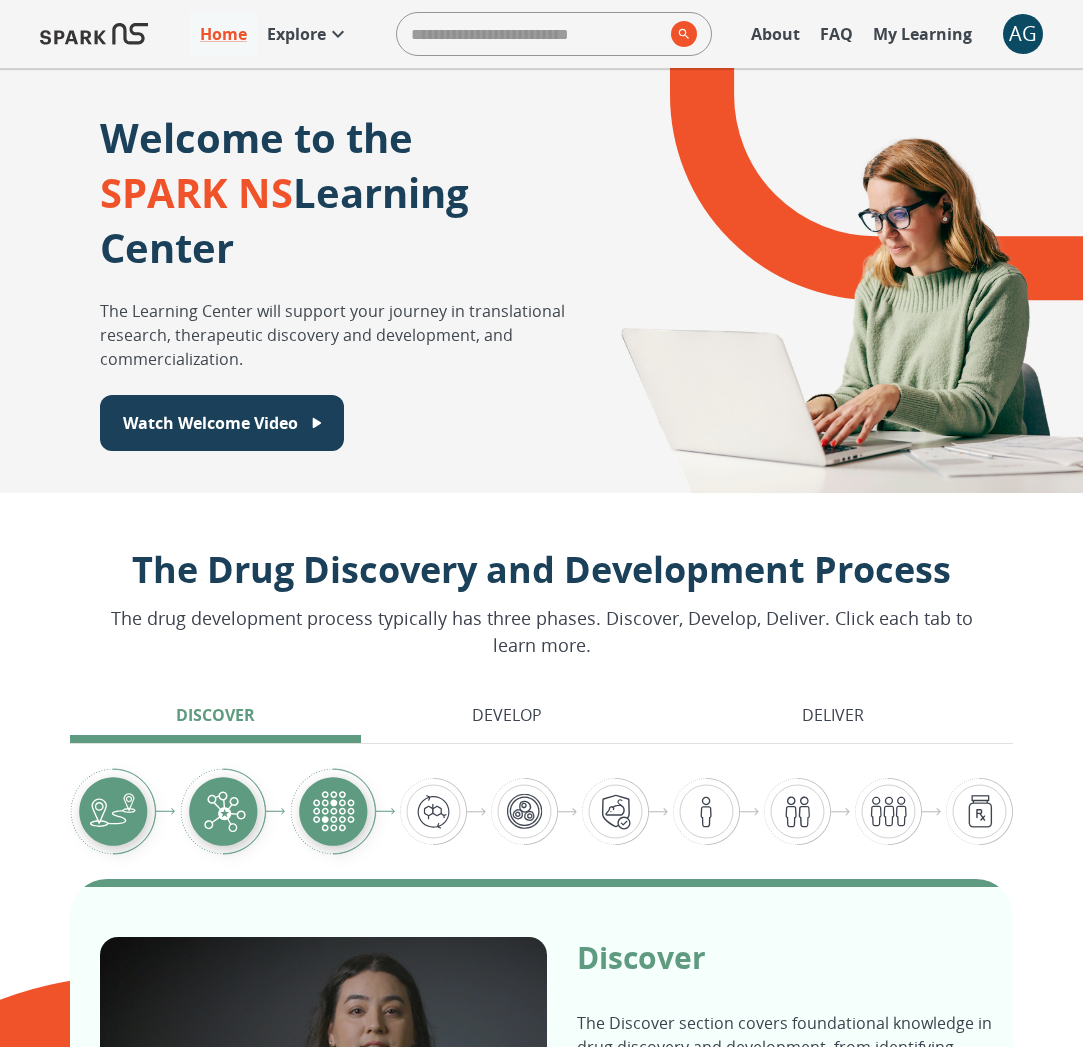click at bounding box center [94, 34] 